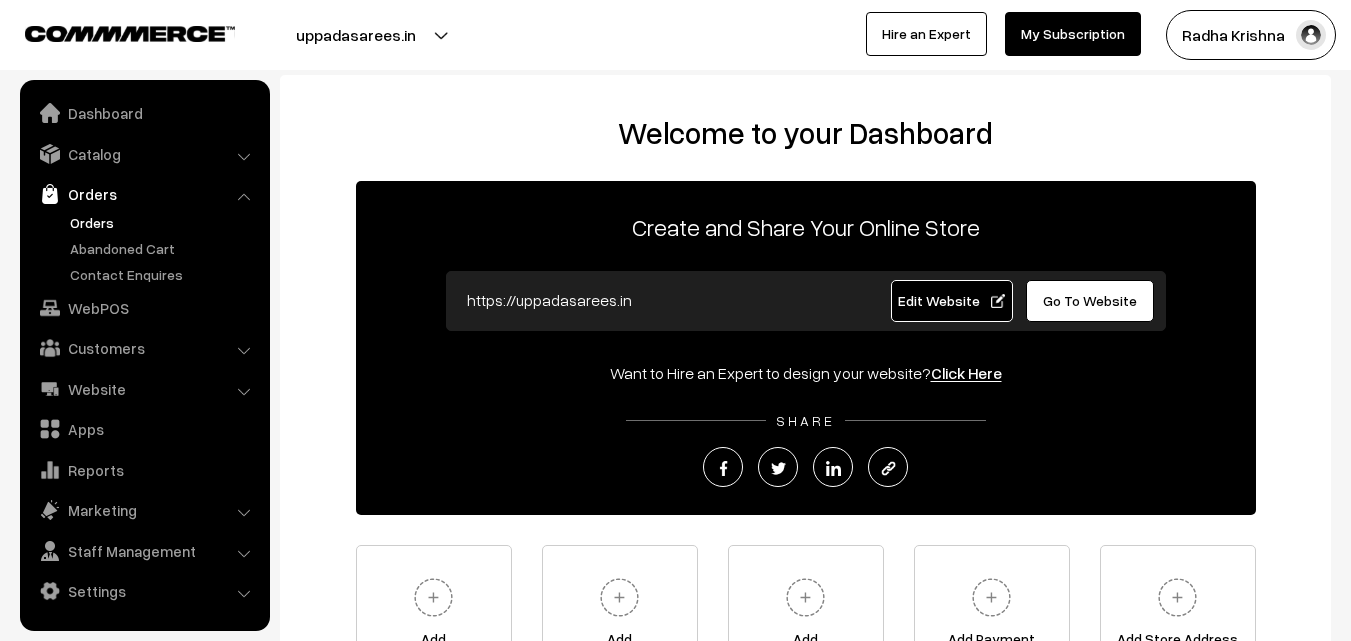 scroll, scrollTop: 0, scrollLeft: 0, axis: both 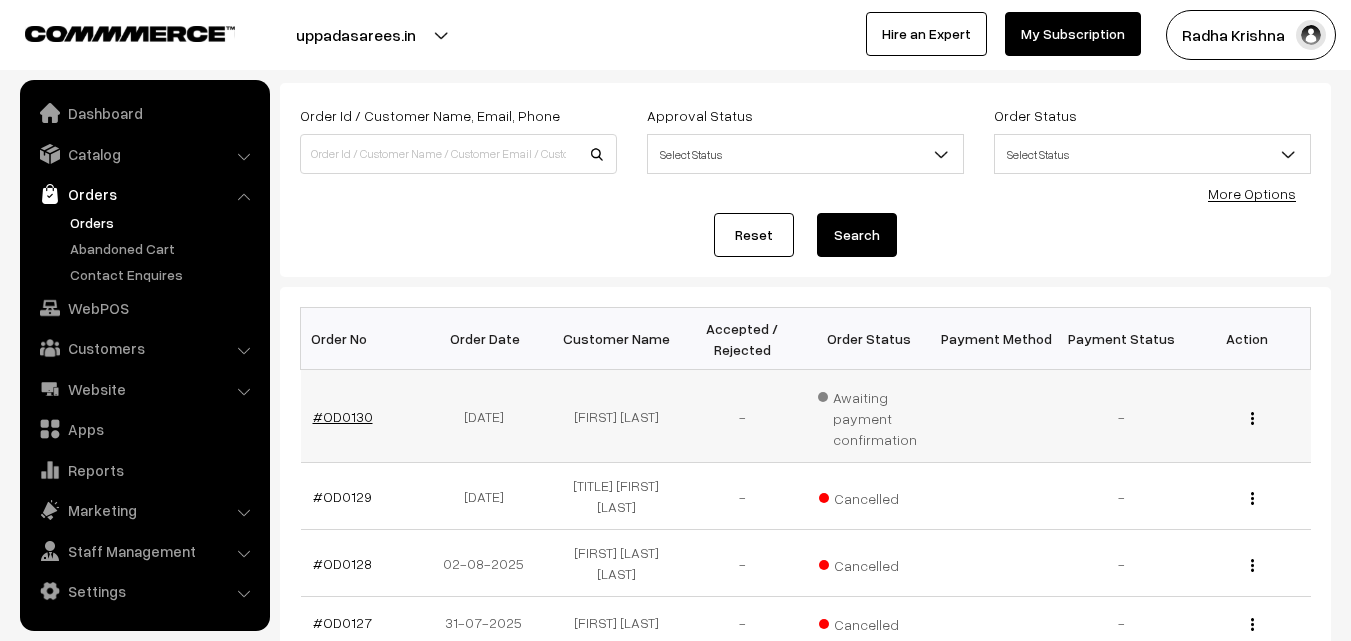 click on "#OD0130" at bounding box center (343, 416) 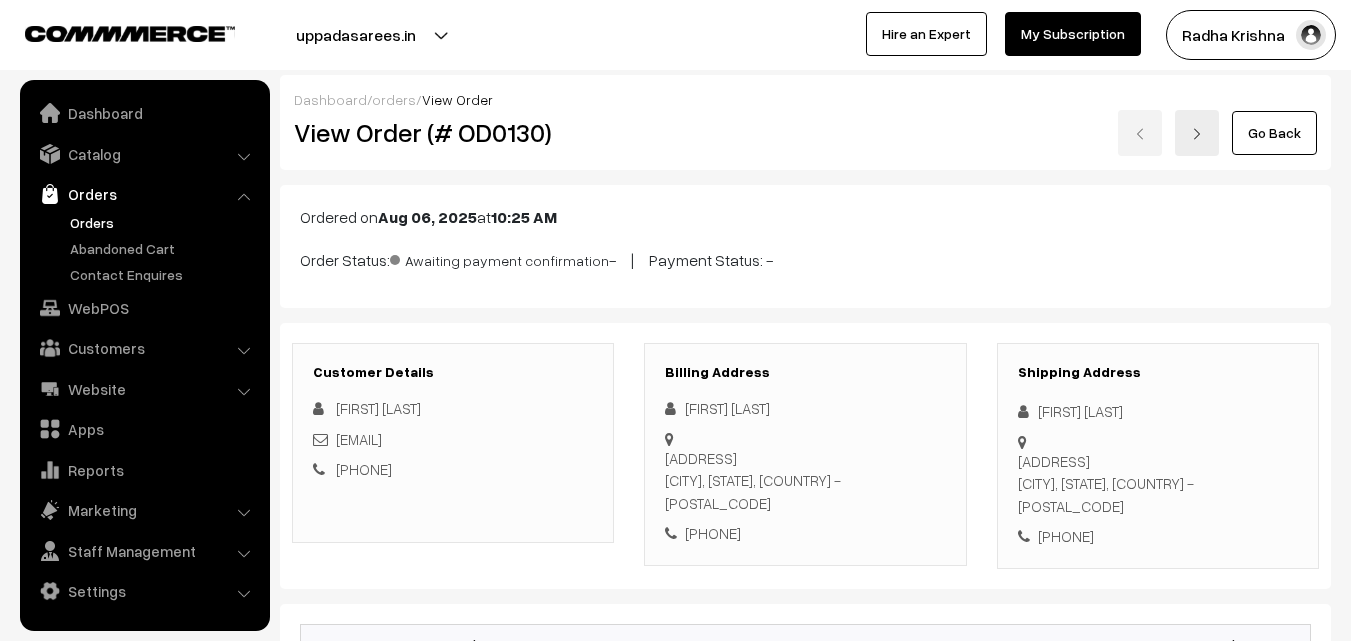 scroll, scrollTop: 200, scrollLeft: 0, axis: vertical 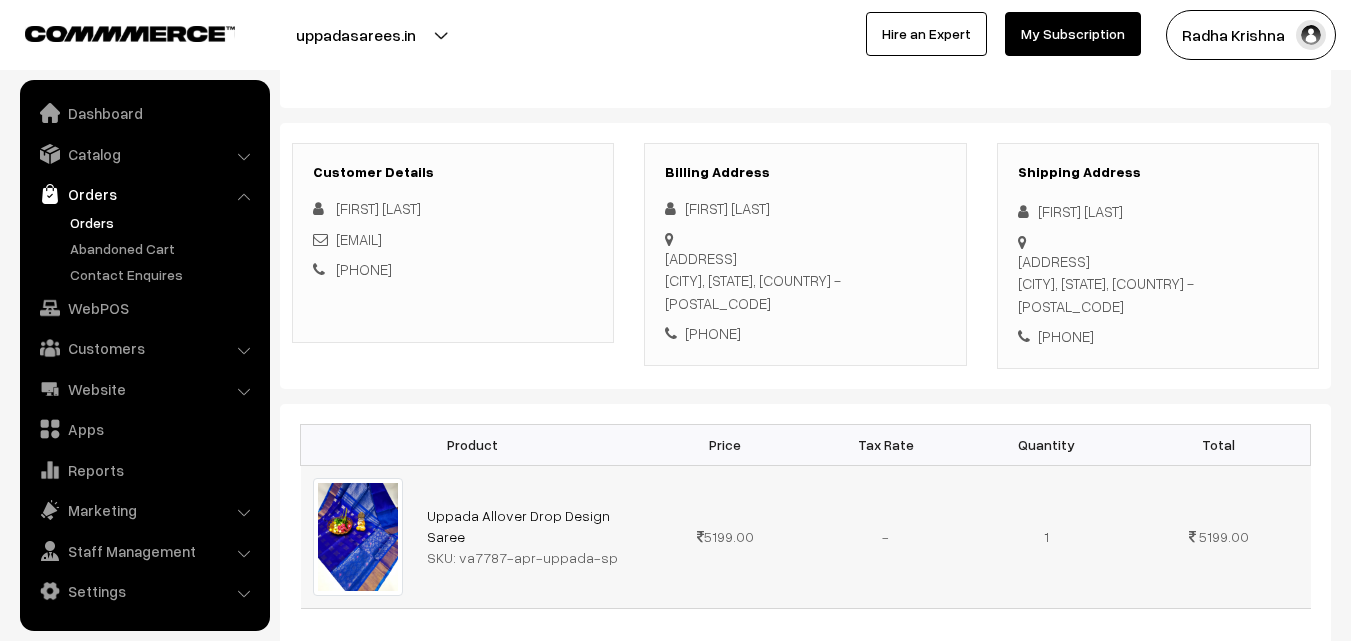drag, startPoint x: 456, startPoint y: 523, endPoint x: 603, endPoint y: 521, distance: 147.01361 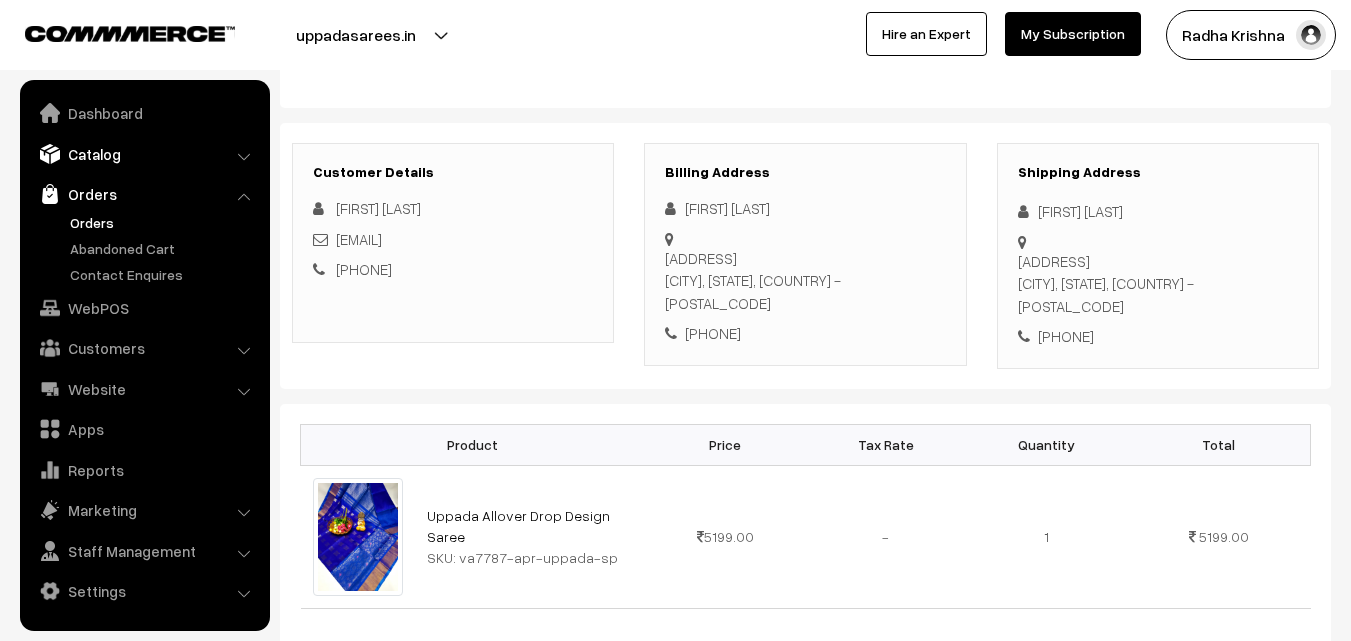 click on "Catalog" at bounding box center (144, 154) 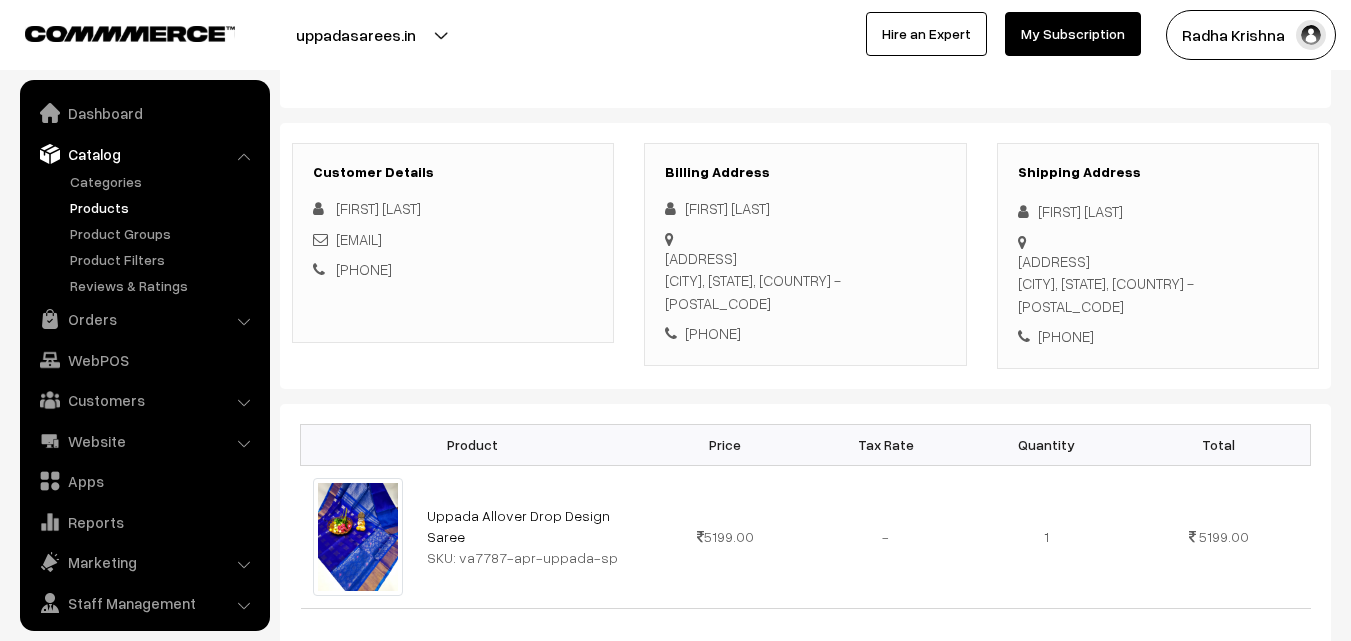click on "Products" at bounding box center (164, 207) 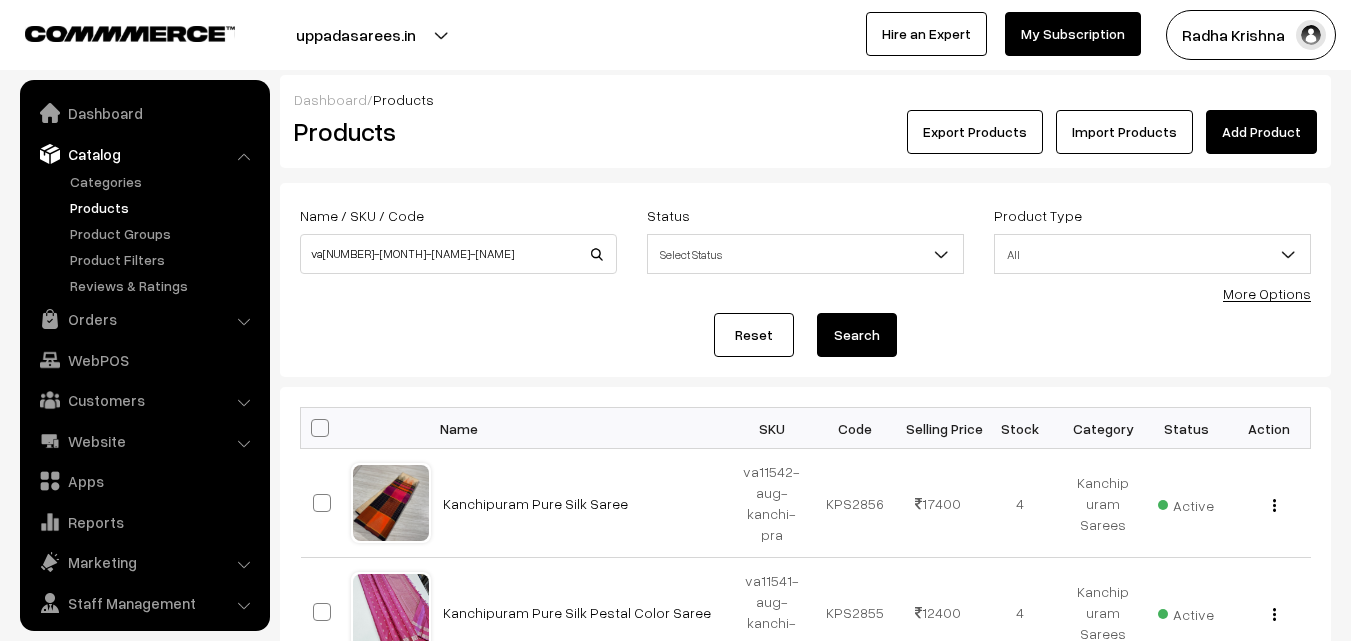 type on "va11261-jul-uppada-sp" 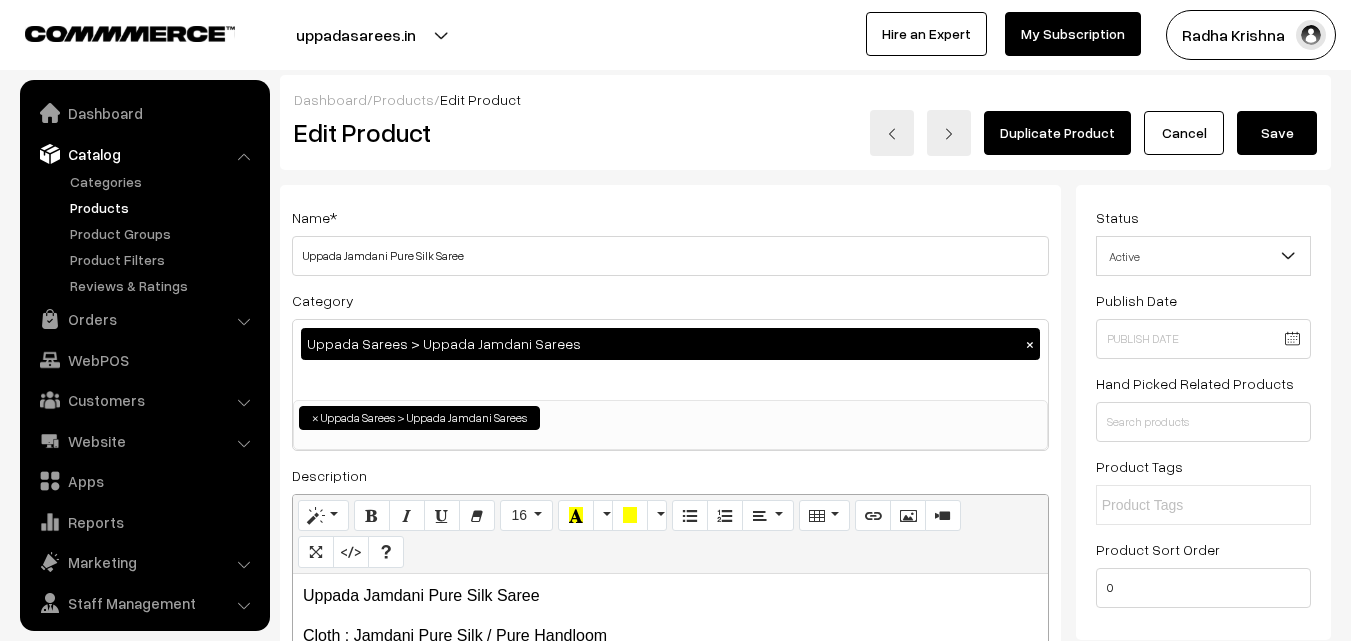 scroll, scrollTop: 1737, scrollLeft: 0, axis: vertical 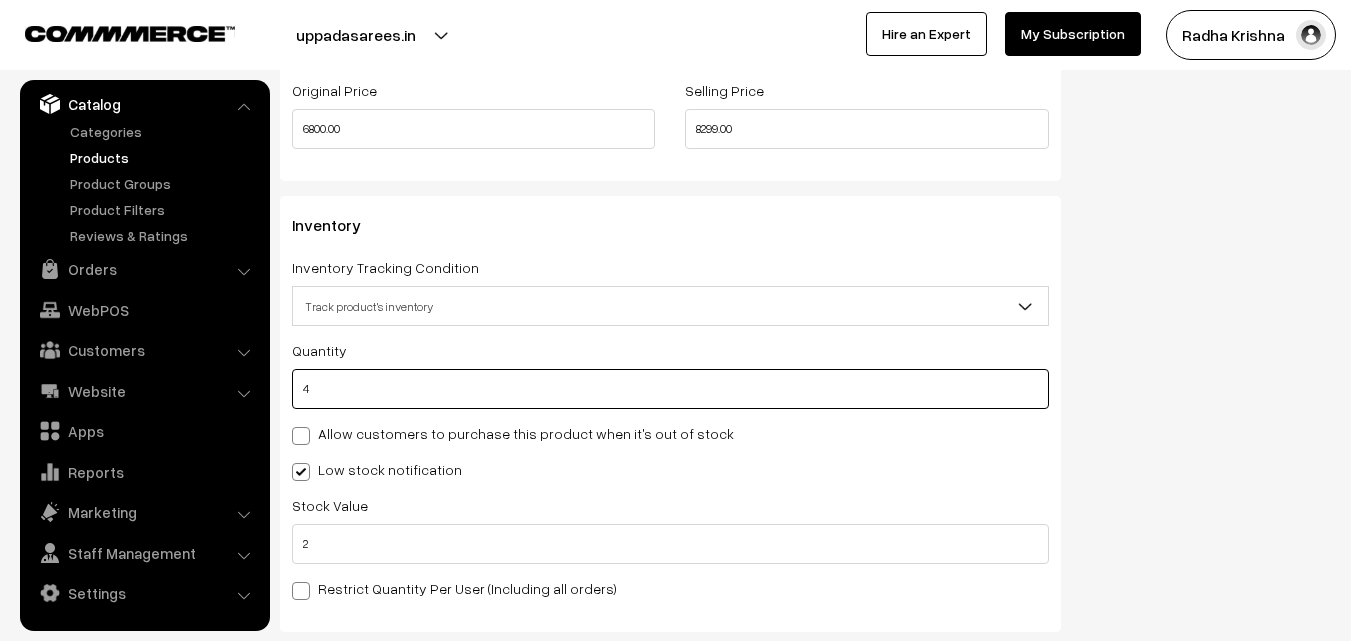 drag, startPoint x: 361, startPoint y: 386, endPoint x: 273, endPoint y: 390, distance: 88.09086 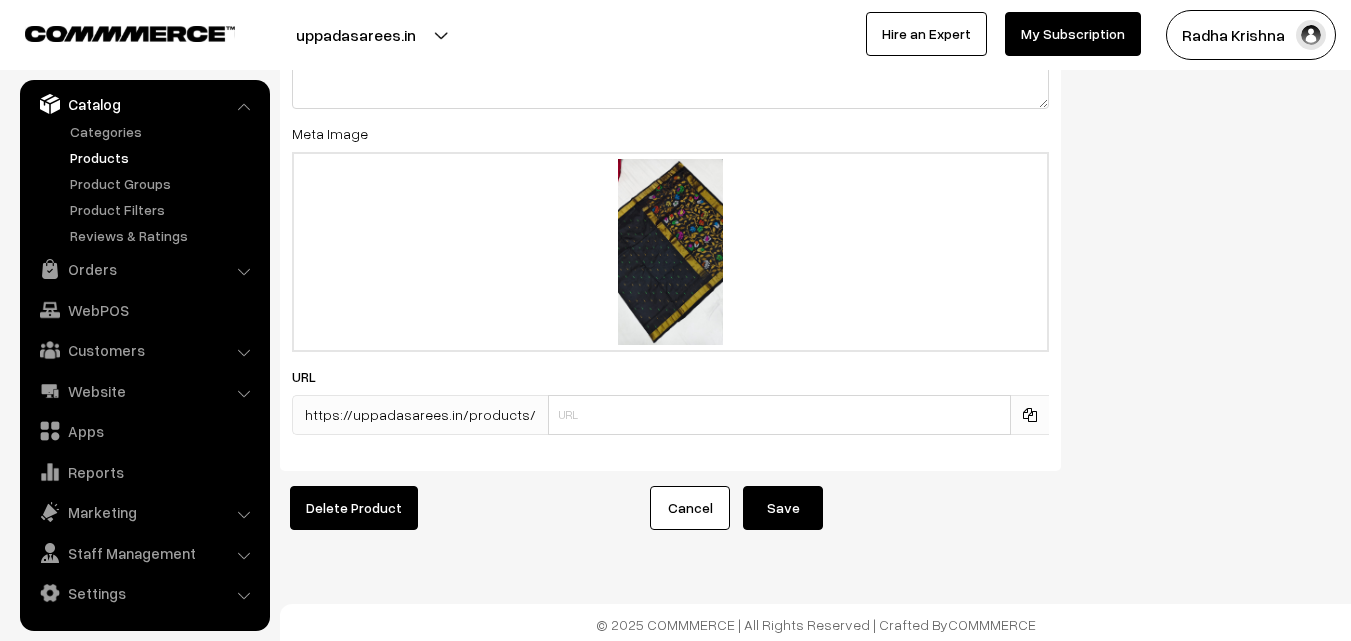 scroll, scrollTop: 3092, scrollLeft: 0, axis: vertical 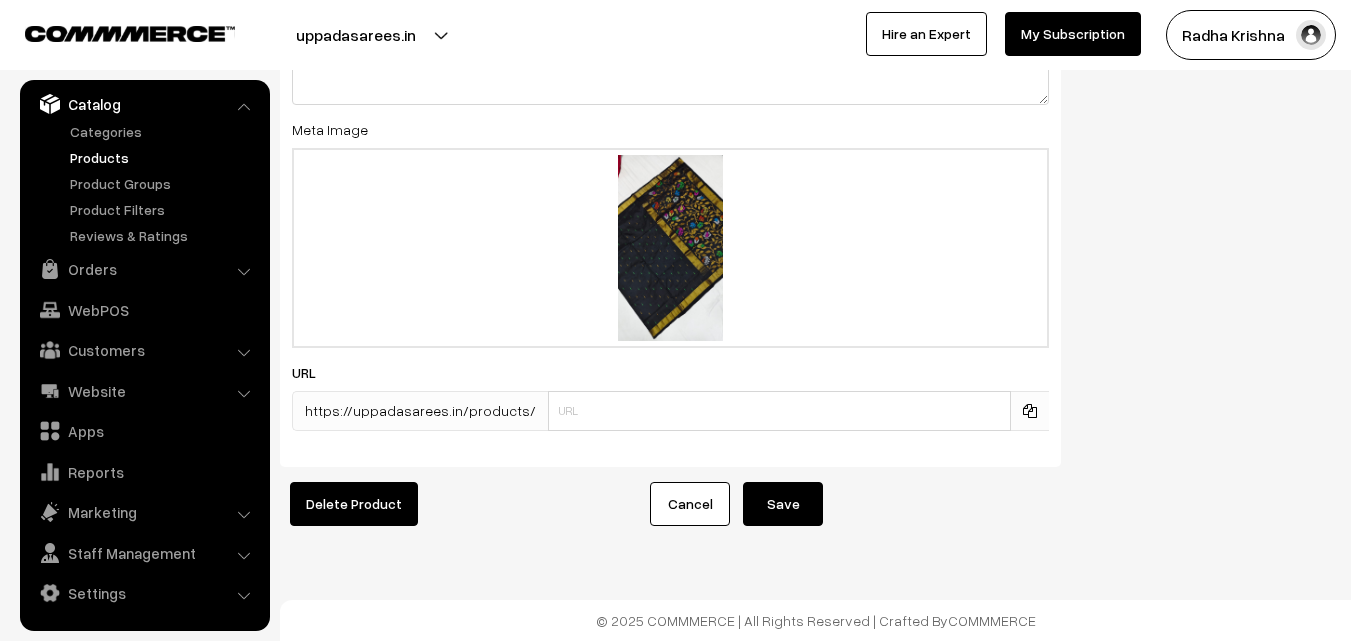 type on "0" 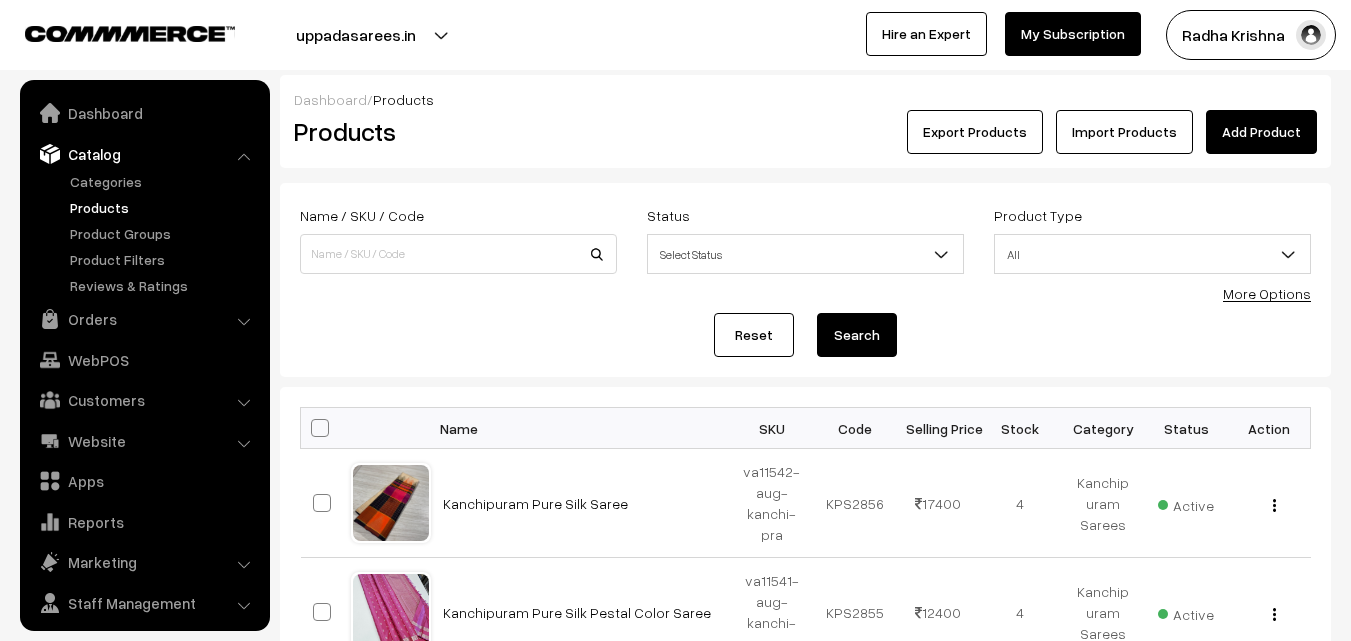scroll, scrollTop: 0, scrollLeft: 0, axis: both 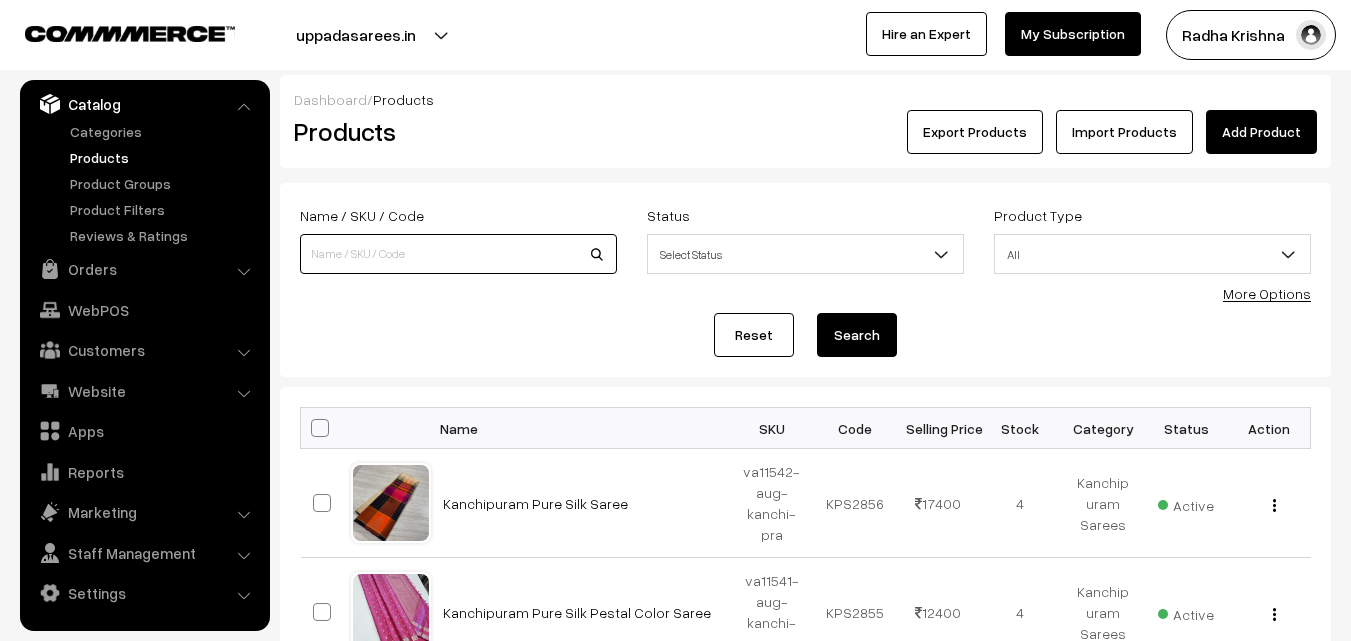 paste on "va11261-jul-uppada-sp" 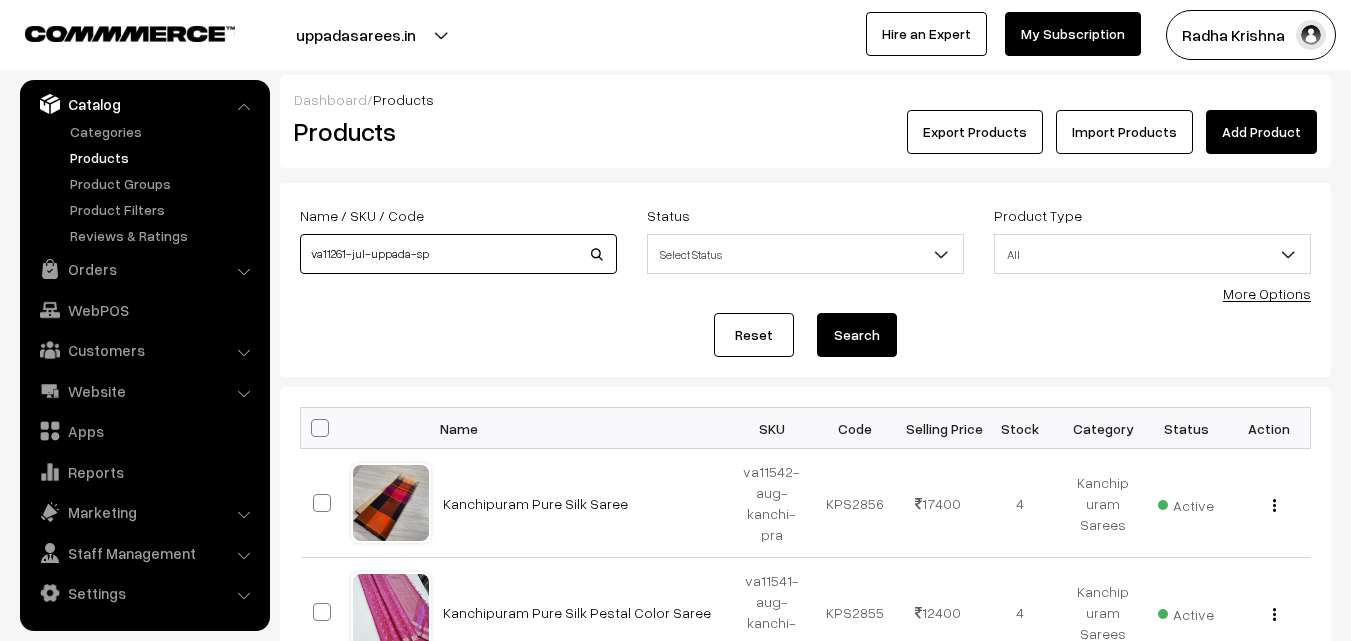 type on "va11261-jul-uppada-sp" 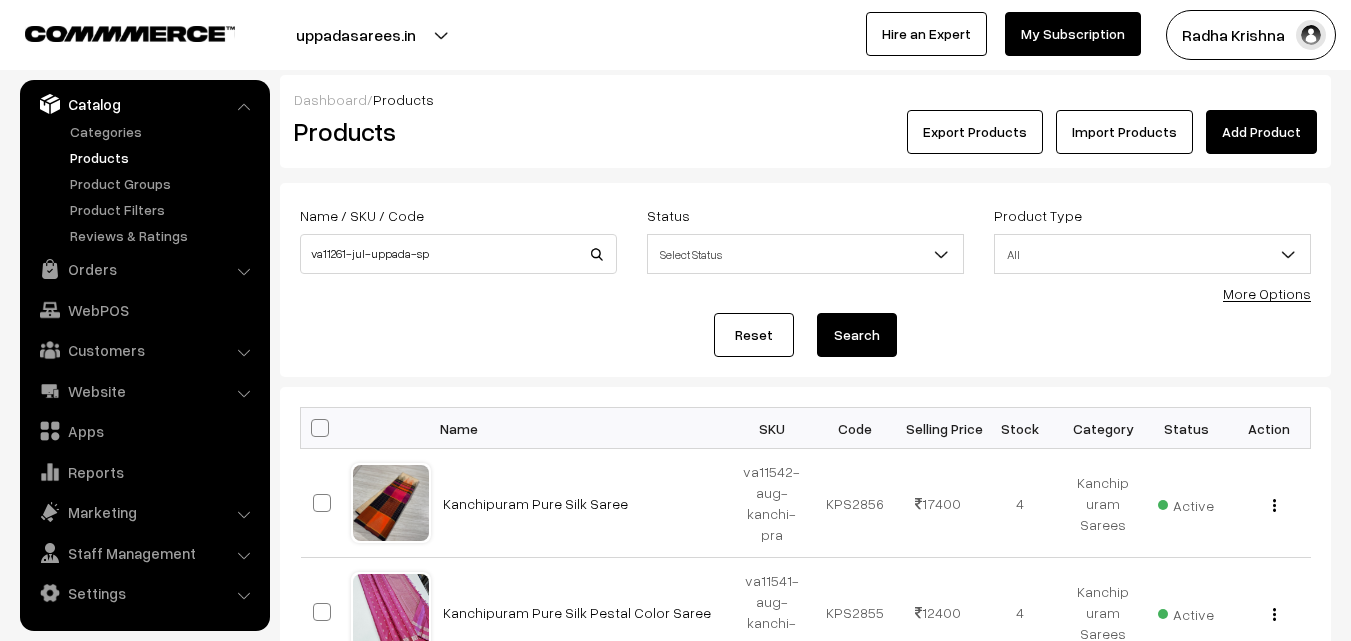 click on "Search" at bounding box center (857, 335) 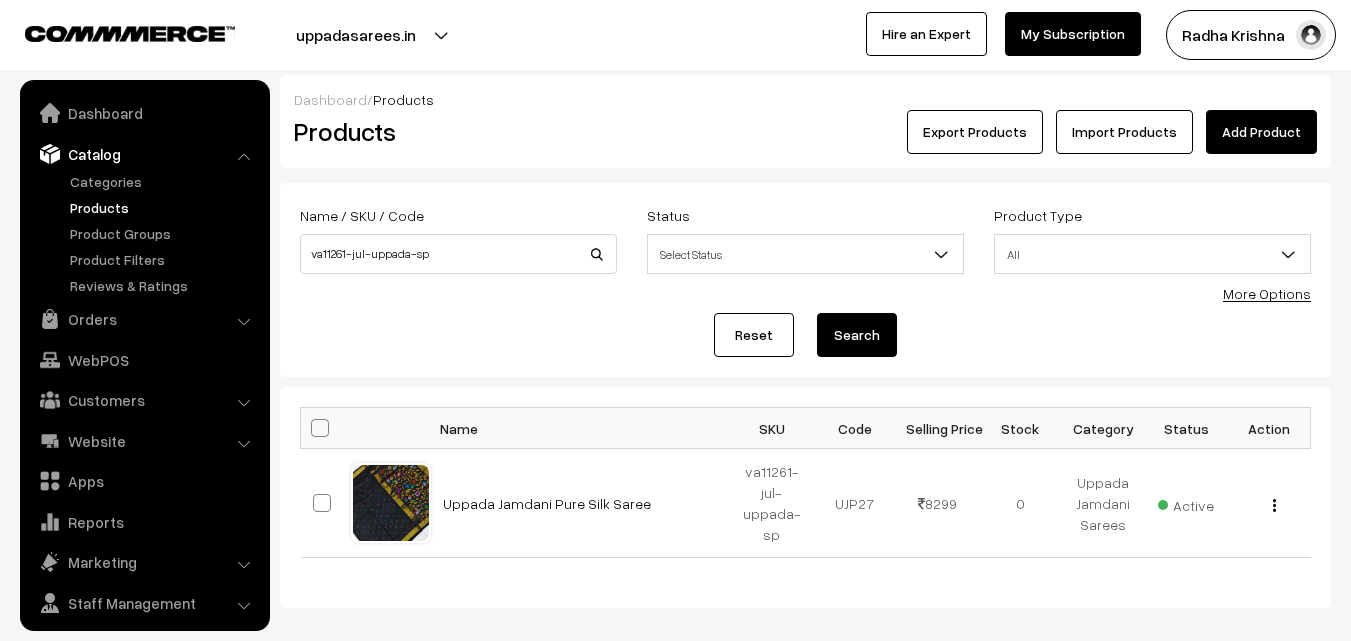 scroll, scrollTop: 0, scrollLeft: 0, axis: both 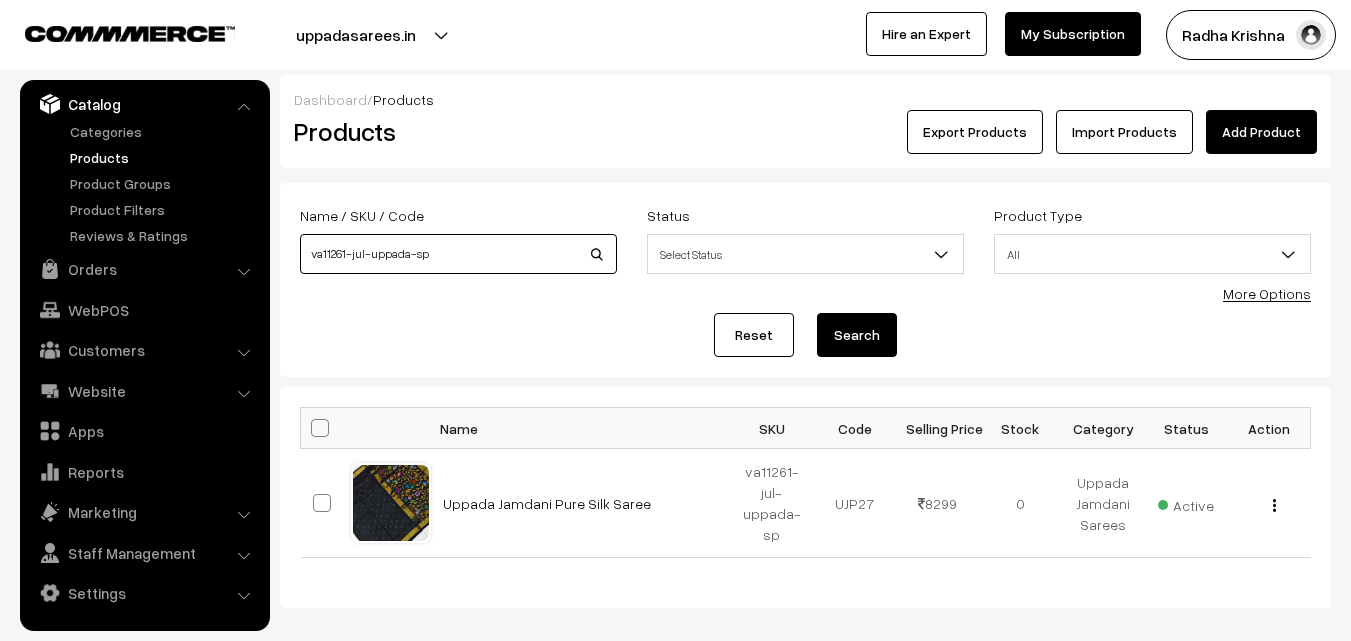 drag, startPoint x: 431, startPoint y: 256, endPoint x: 303, endPoint y: 248, distance: 128.24976 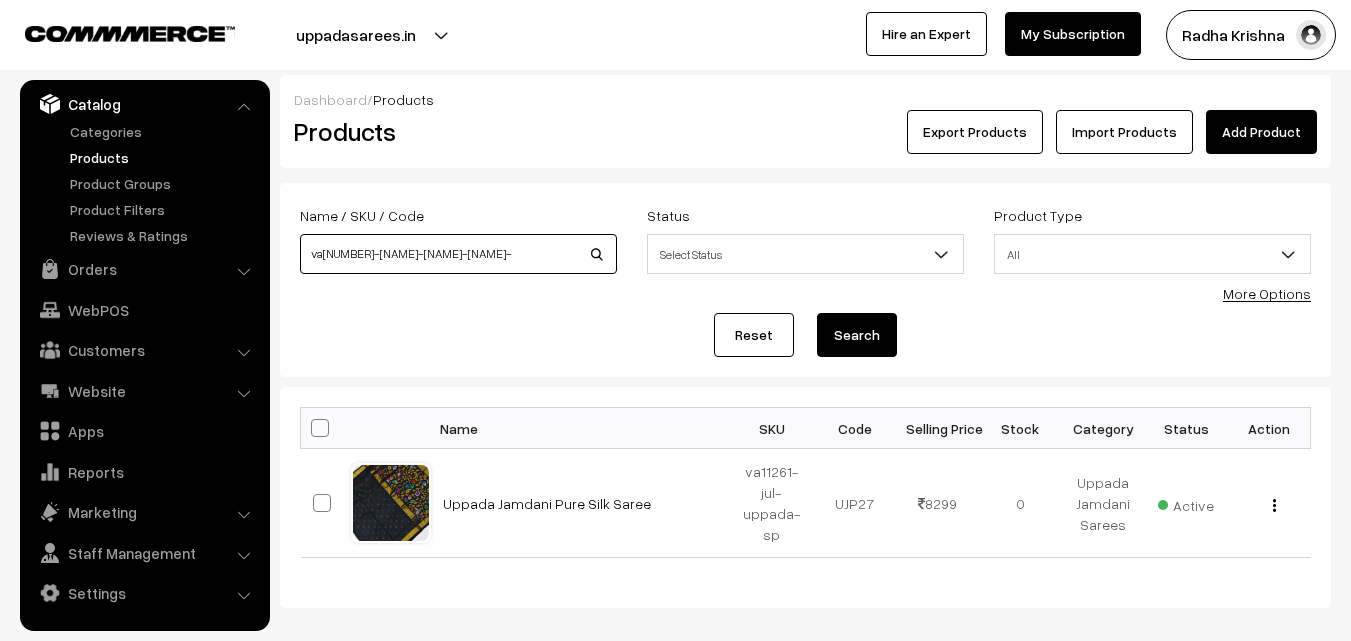 type on "va6540-mar-uppada-sp" 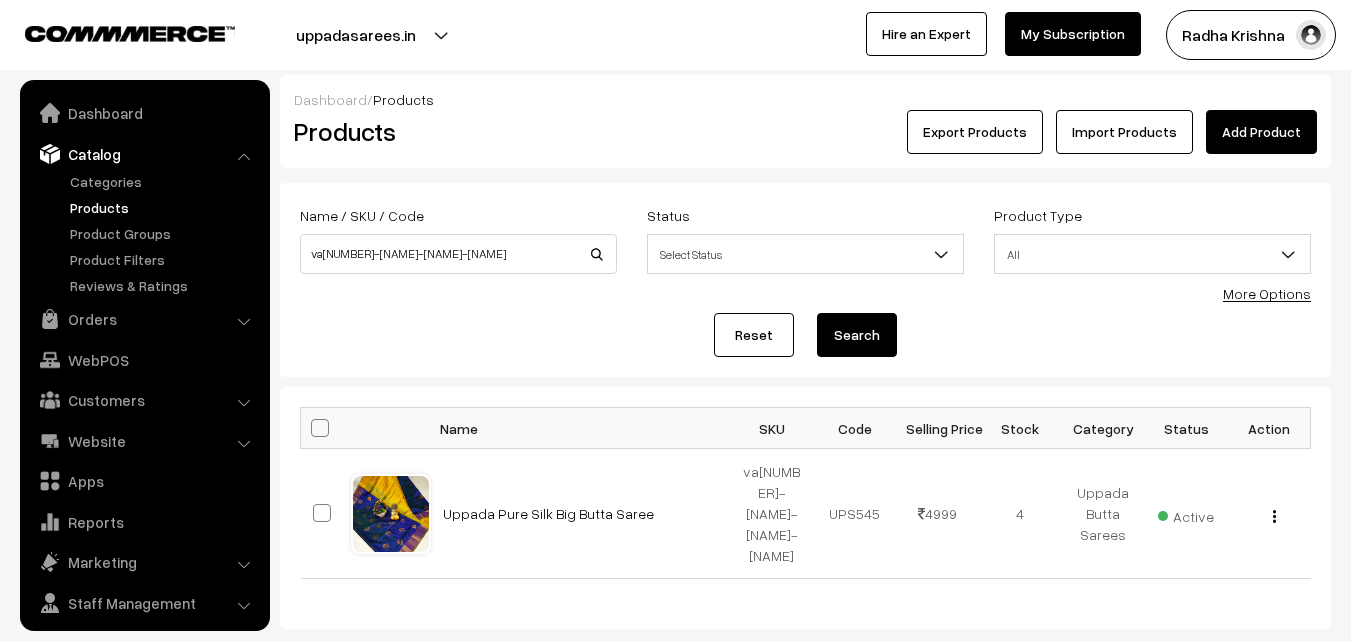 scroll, scrollTop: 0, scrollLeft: 0, axis: both 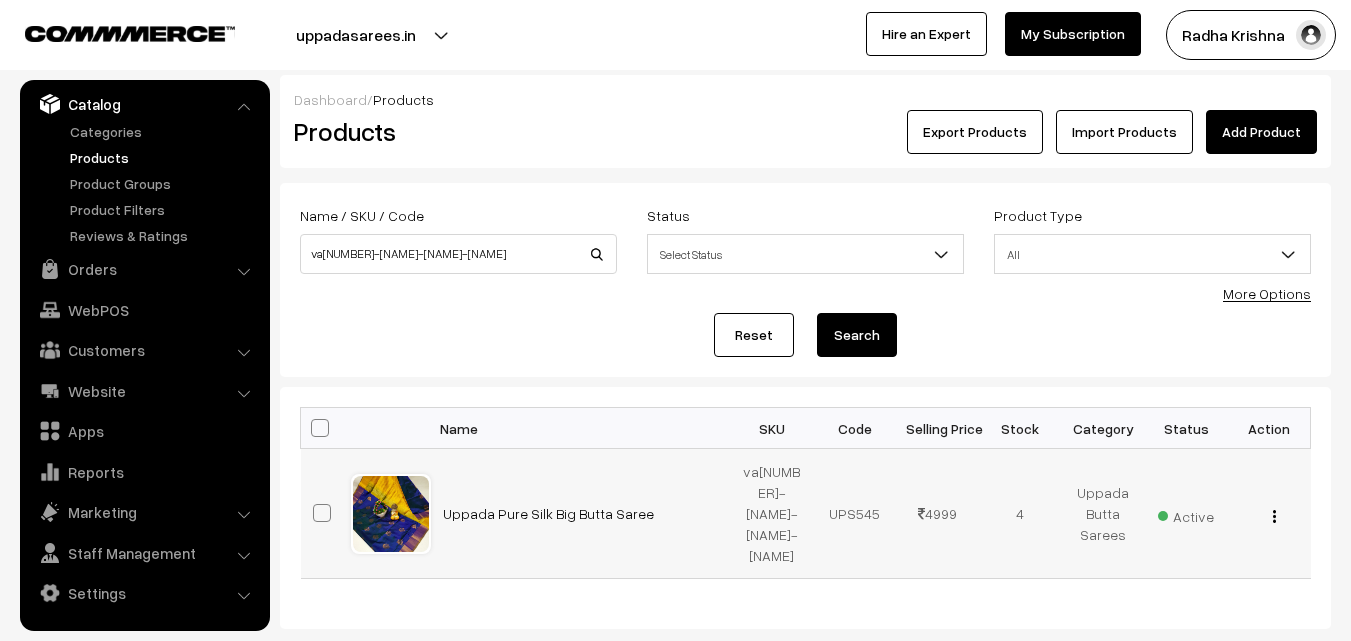 drag, startPoint x: 974, startPoint y: 505, endPoint x: 929, endPoint y: 504, distance: 45.01111 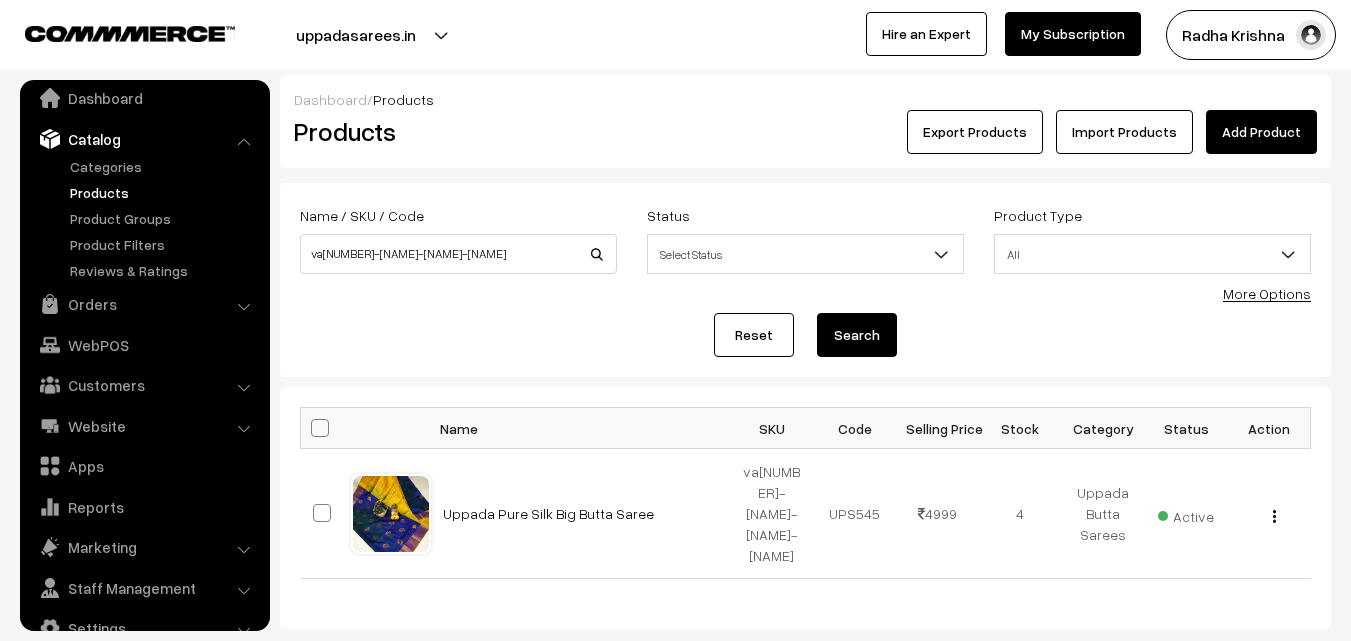 scroll, scrollTop: 0, scrollLeft: 0, axis: both 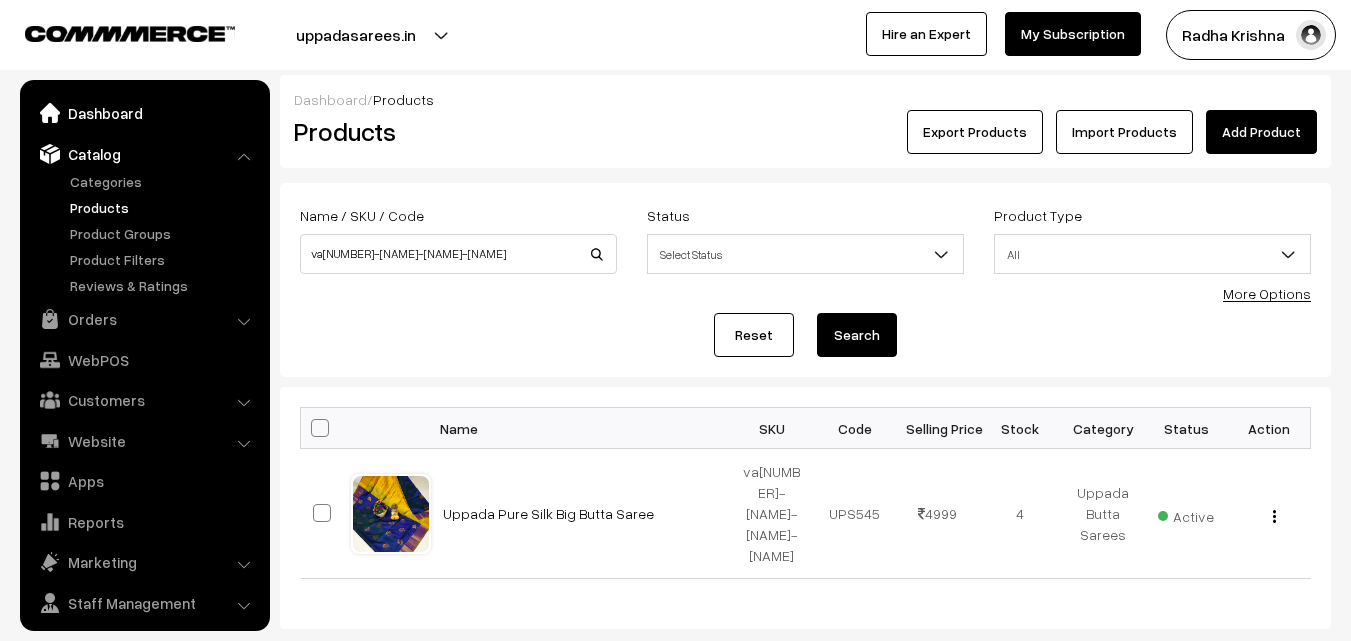 click on "Dashboard" at bounding box center [144, 113] 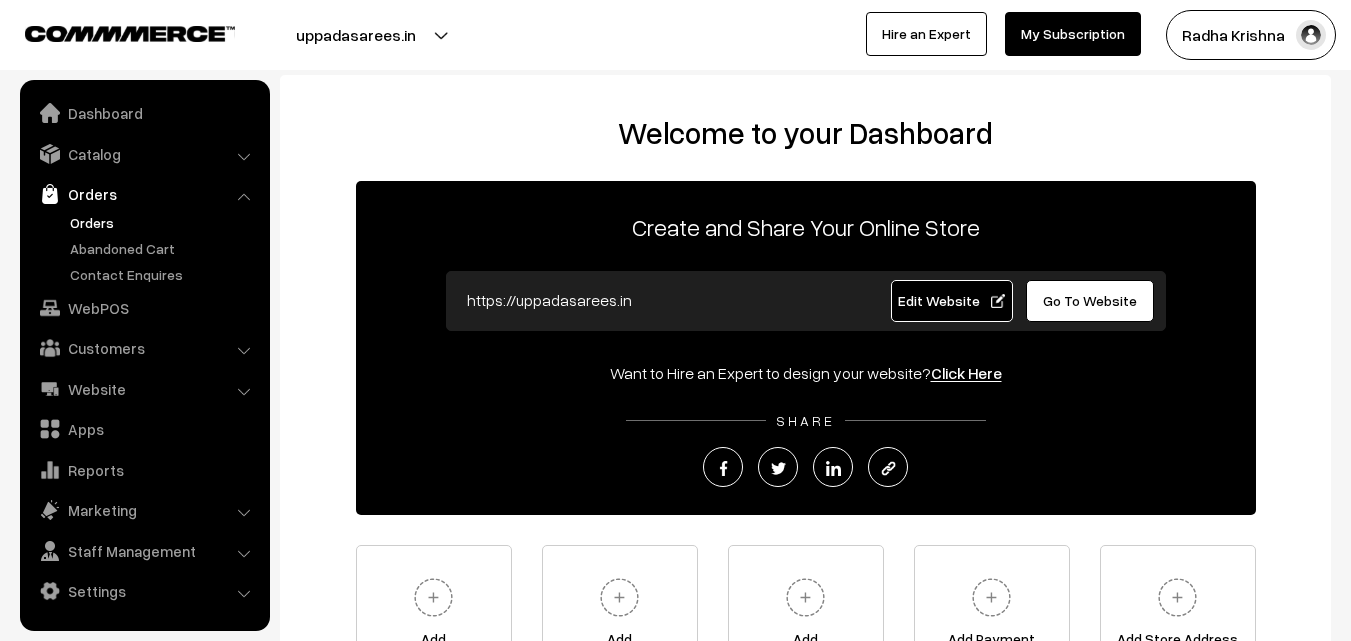 scroll, scrollTop: 0, scrollLeft: 0, axis: both 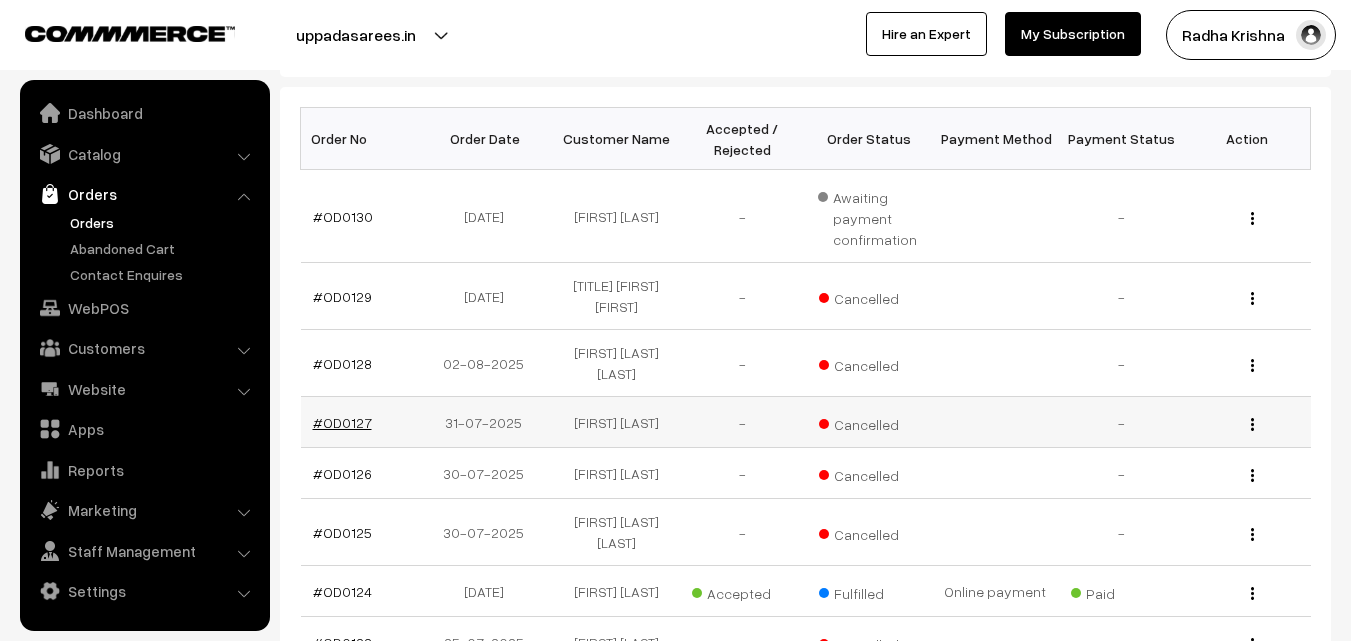 click on "#OD0127" at bounding box center (342, 422) 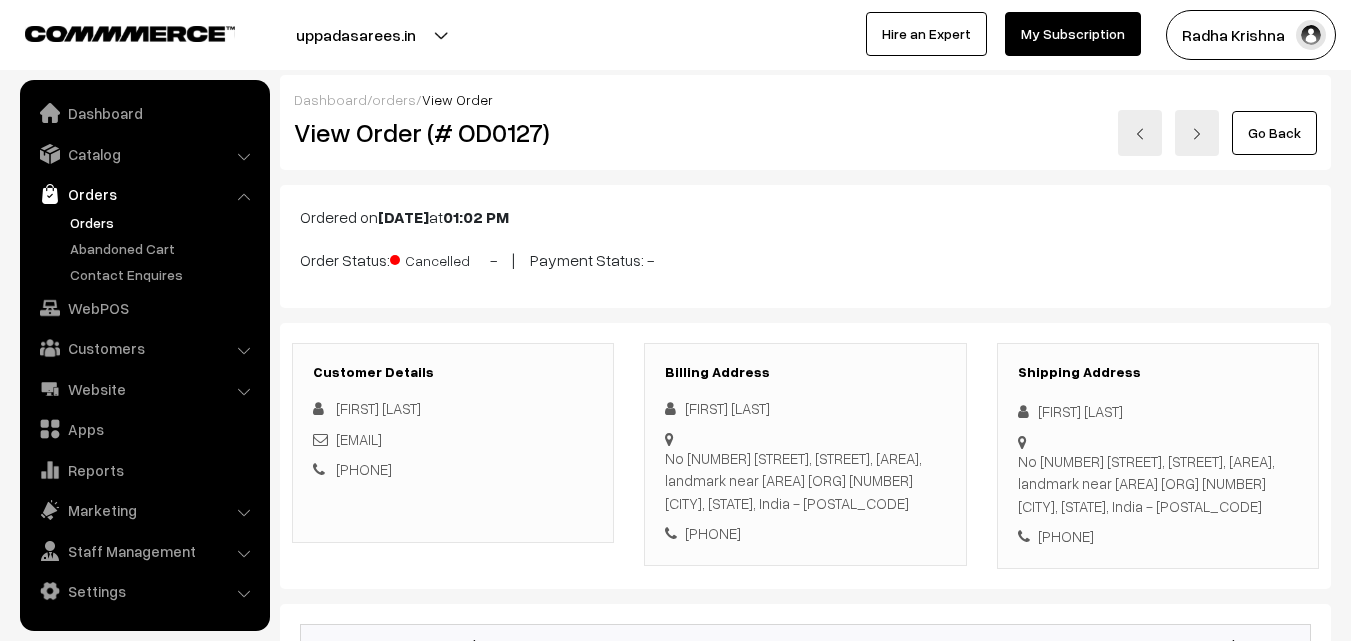 scroll, scrollTop: 200, scrollLeft: 0, axis: vertical 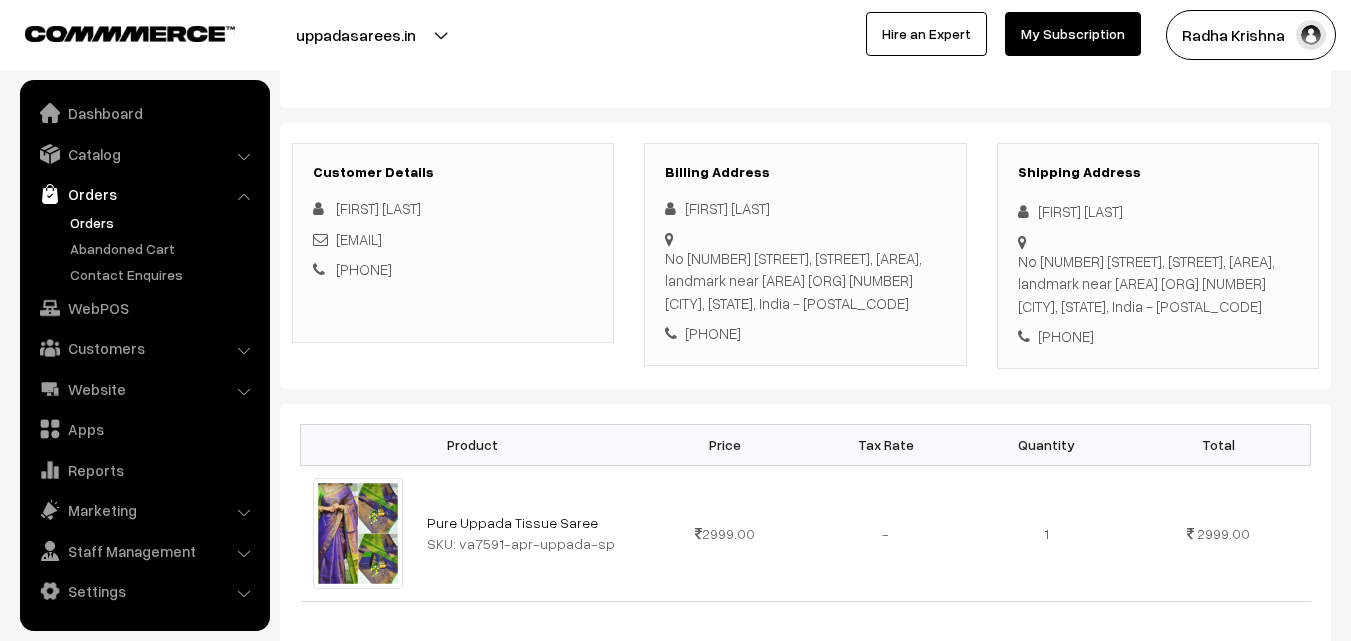 click on "Orders" at bounding box center (164, 222) 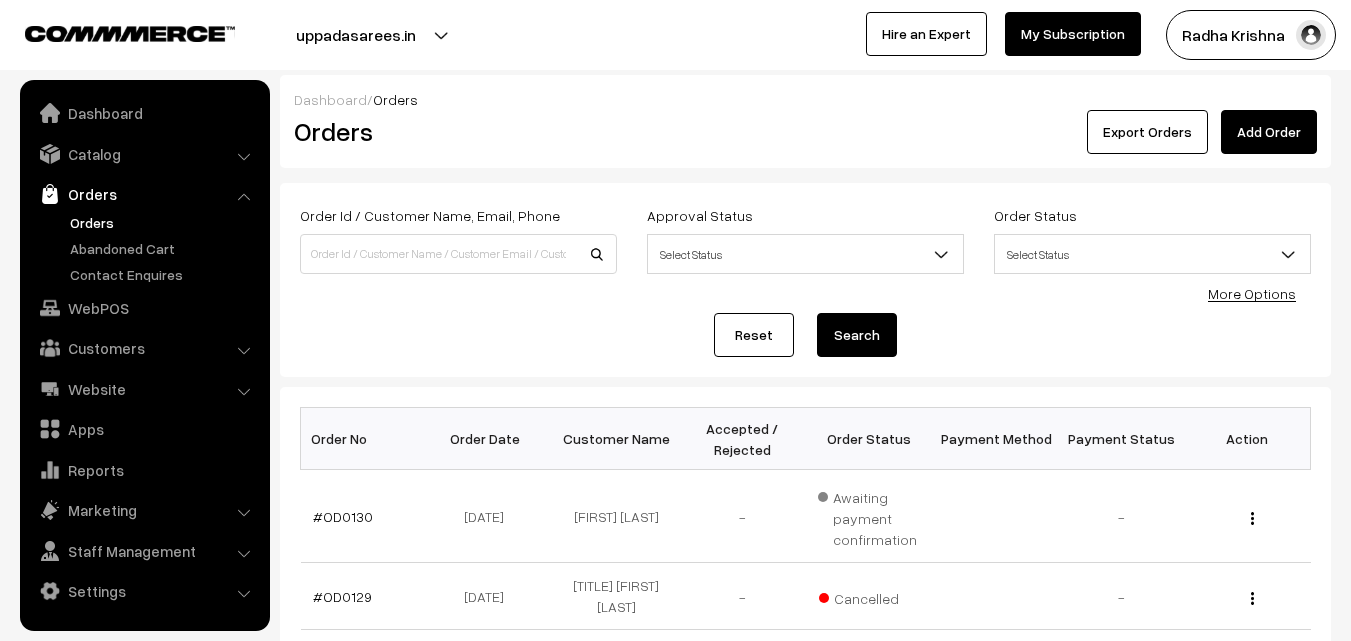 scroll, scrollTop: 0, scrollLeft: 0, axis: both 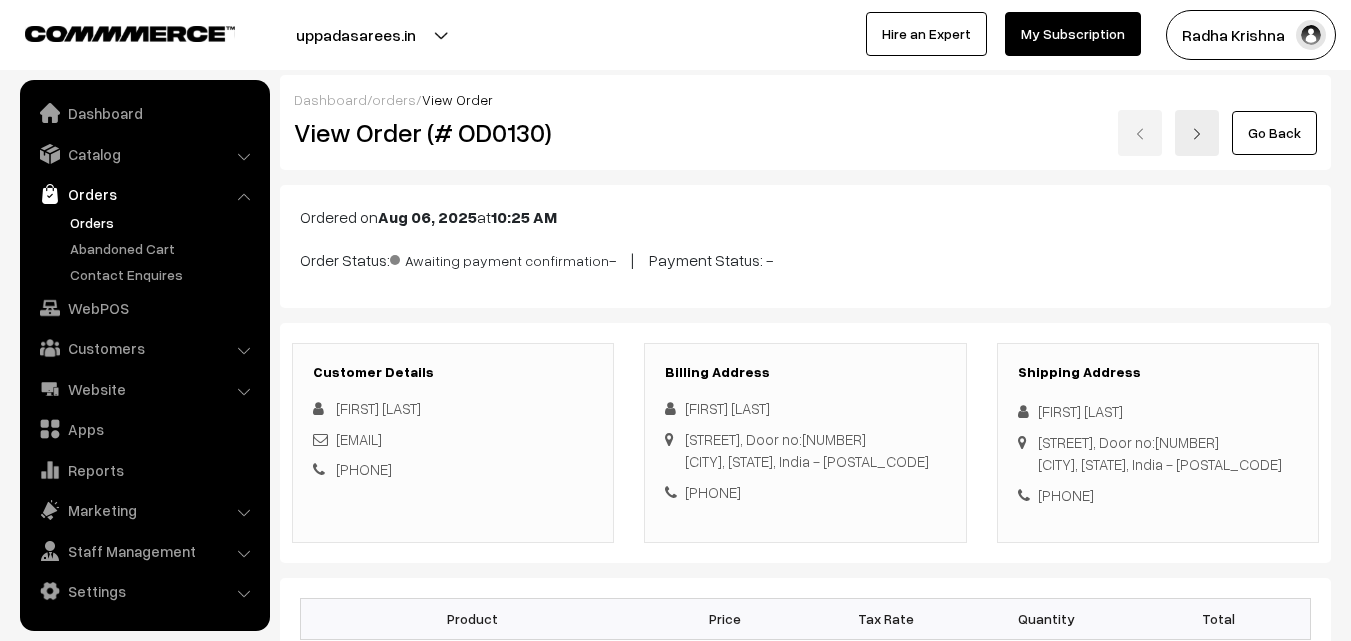 click on "SKU: va7787-apr-uppada-sp" at bounding box center [530, 731] 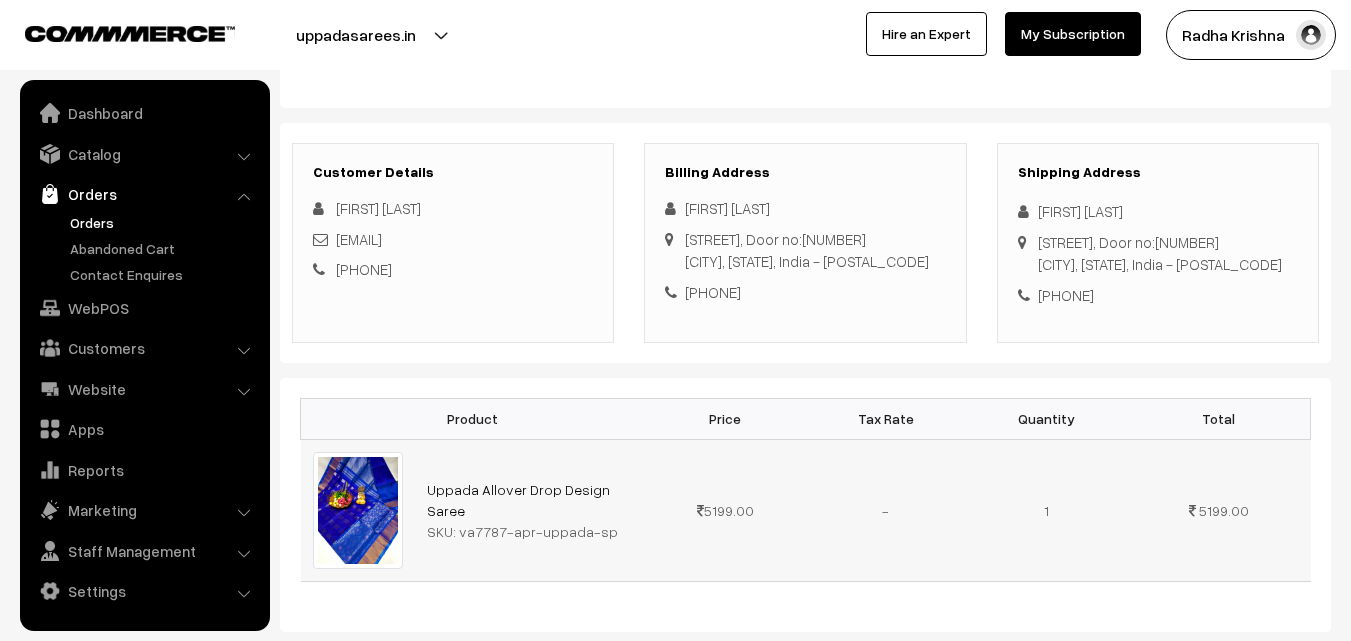 scroll, scrollTop: 200, scrollLeft: 0, axis: vertical 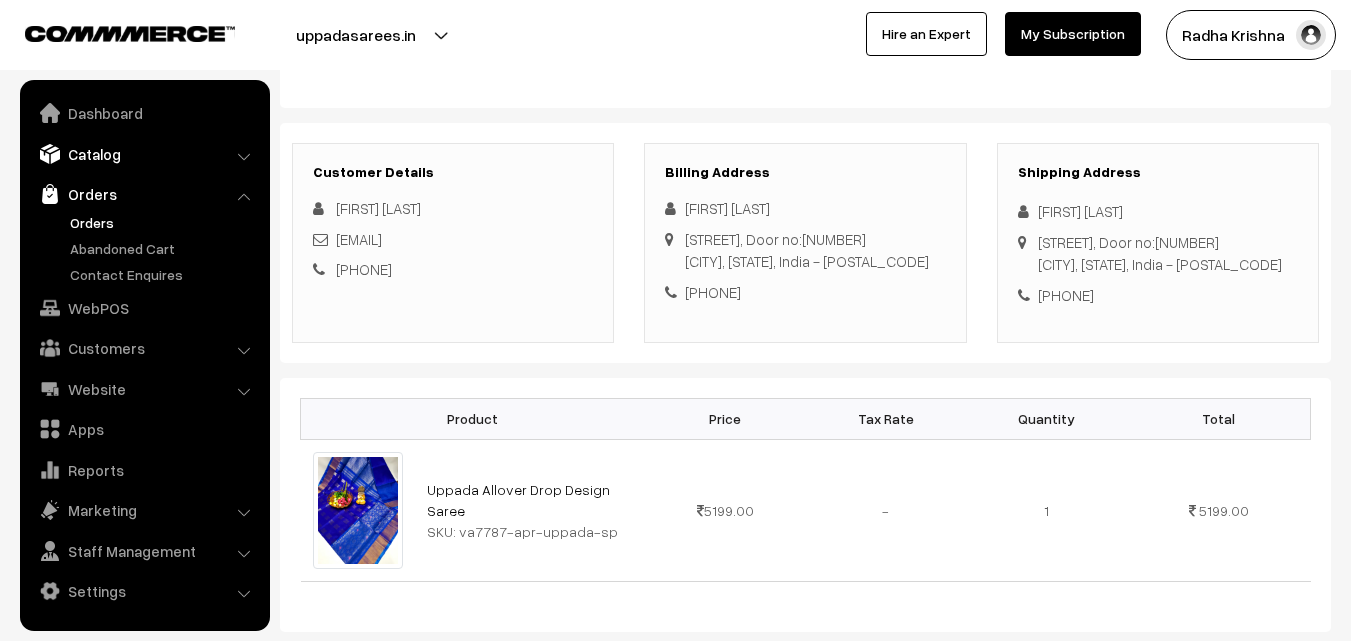 click on "Catalog" at bounding box center [144, 154] 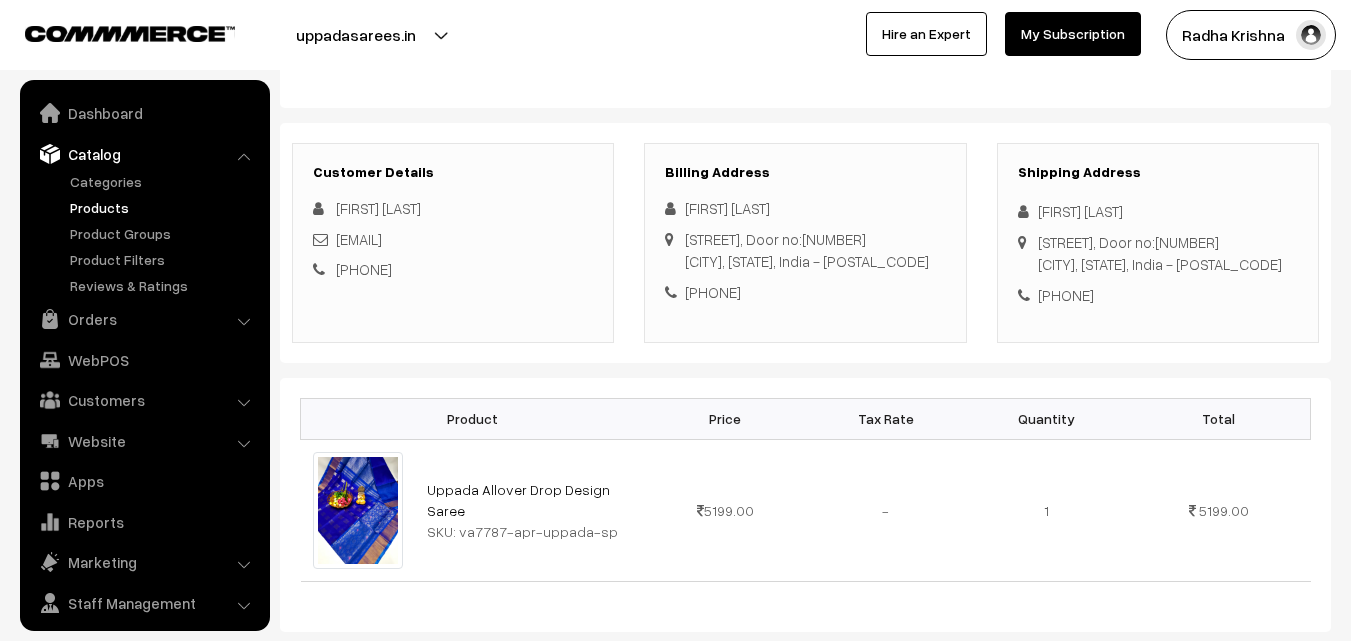 click on "Products" at bounding box center [164, 207] 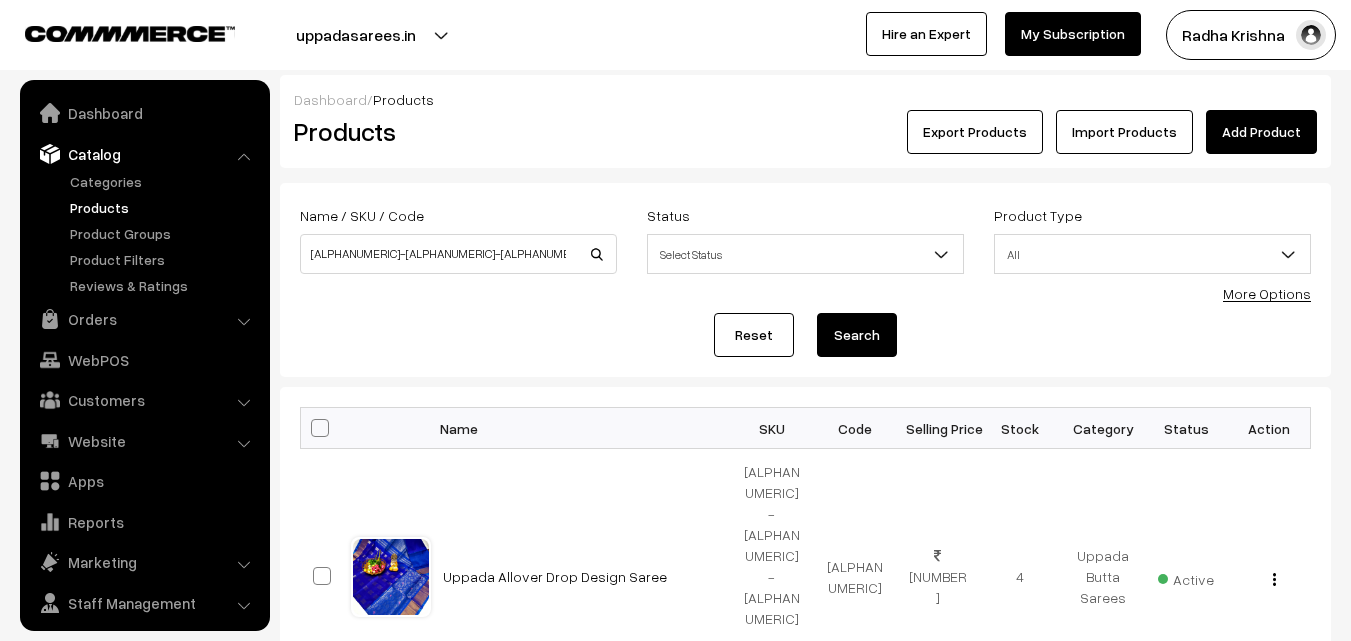 scroll, scrollTop: 0, scrollLeft: 0, axis: both 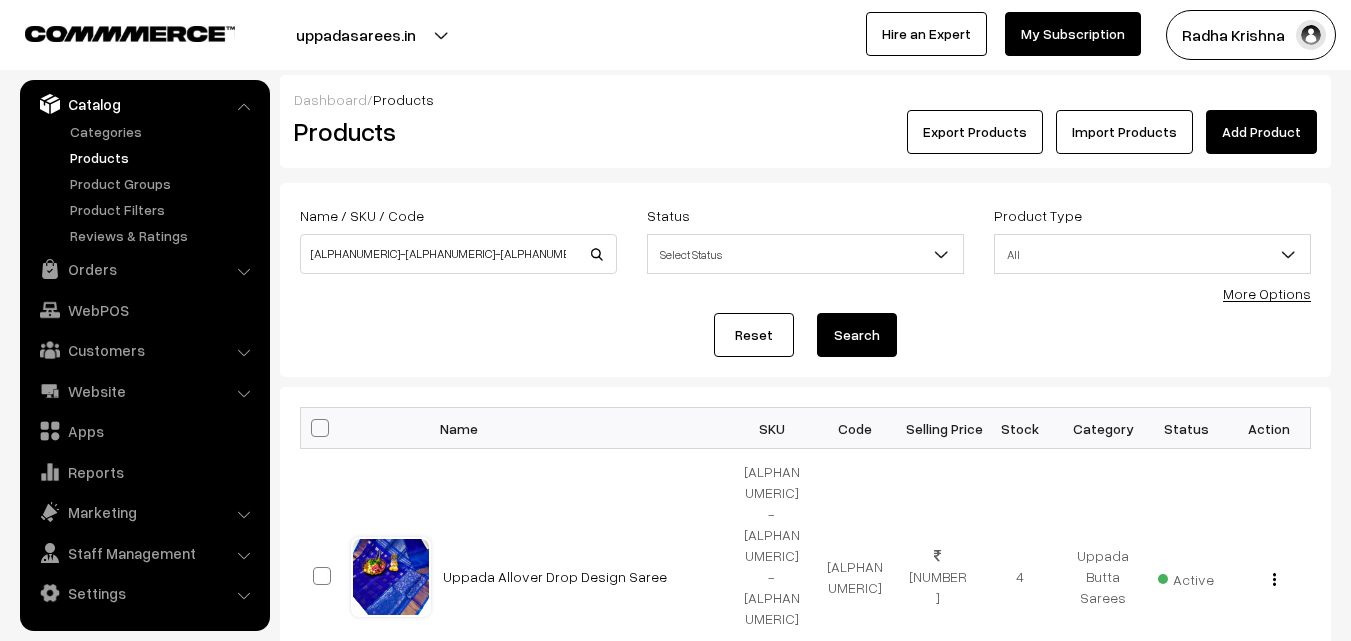 click on "Uppada Allover Drop Design Saree" at bounding box center [555, 576] 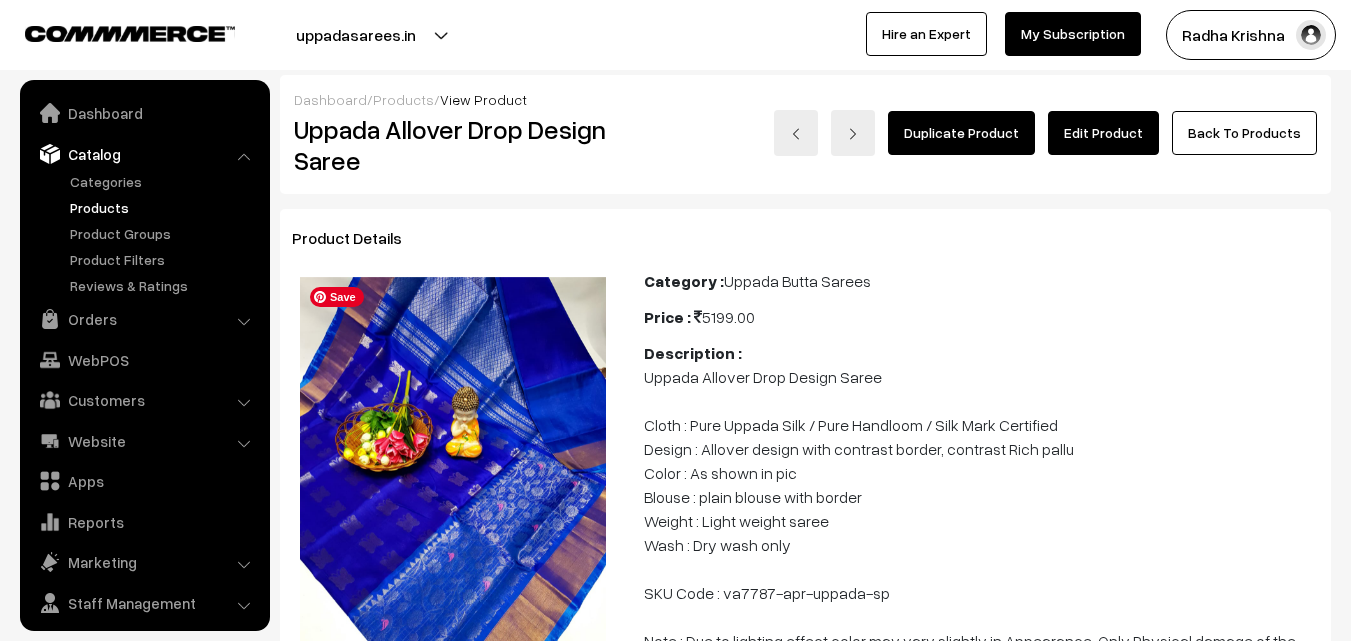scroll, scrollTop: 100, scrollLeft: 0, axis: vertical 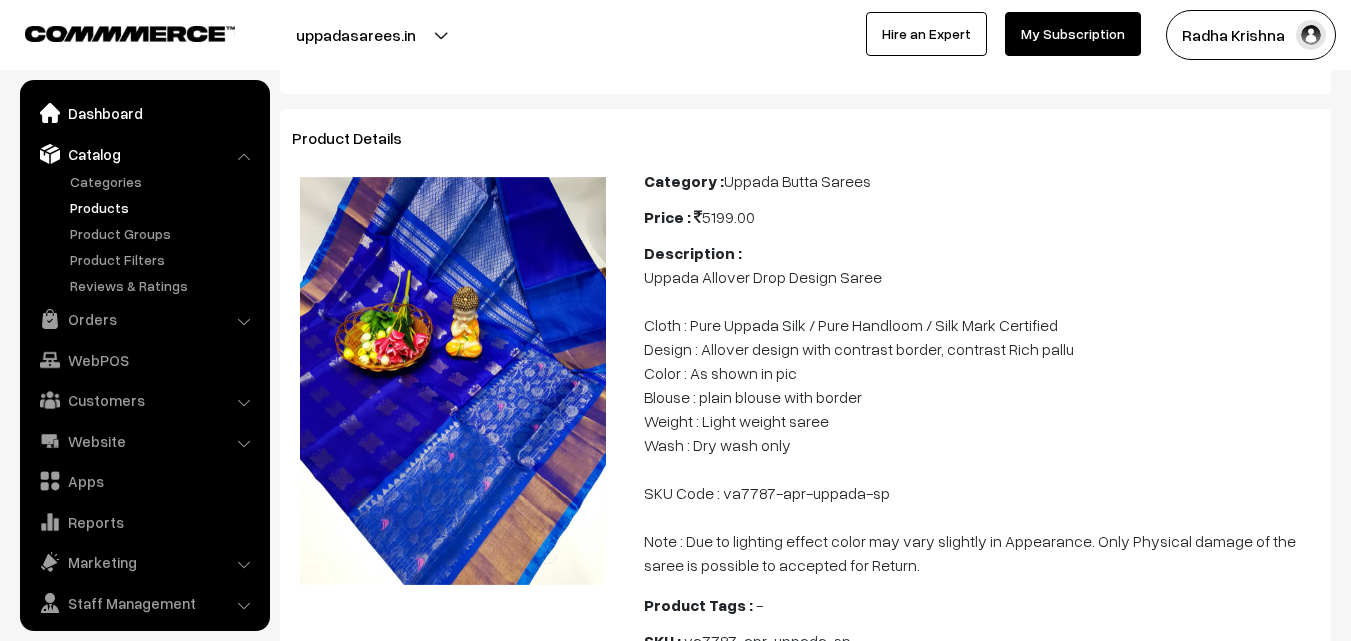 click on "Dashboard" at bounding box center (144, 113) 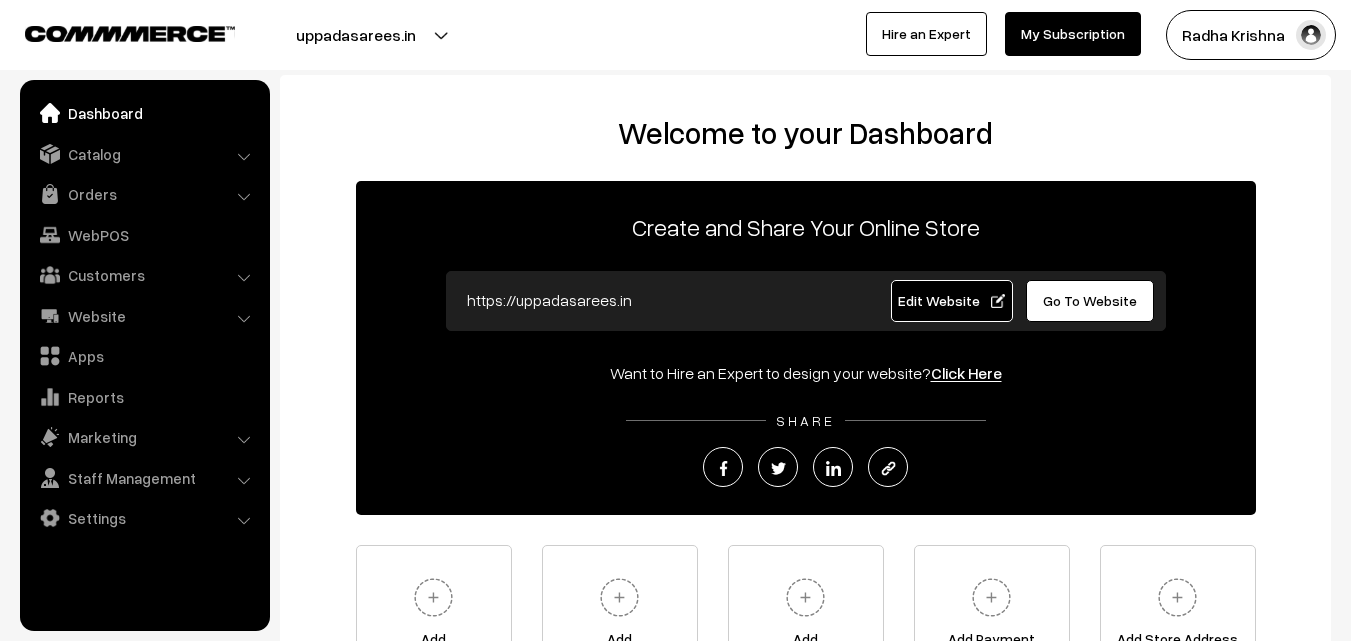 scroll, scrollTop: 200, scrollLeft: 0, axis: vertical 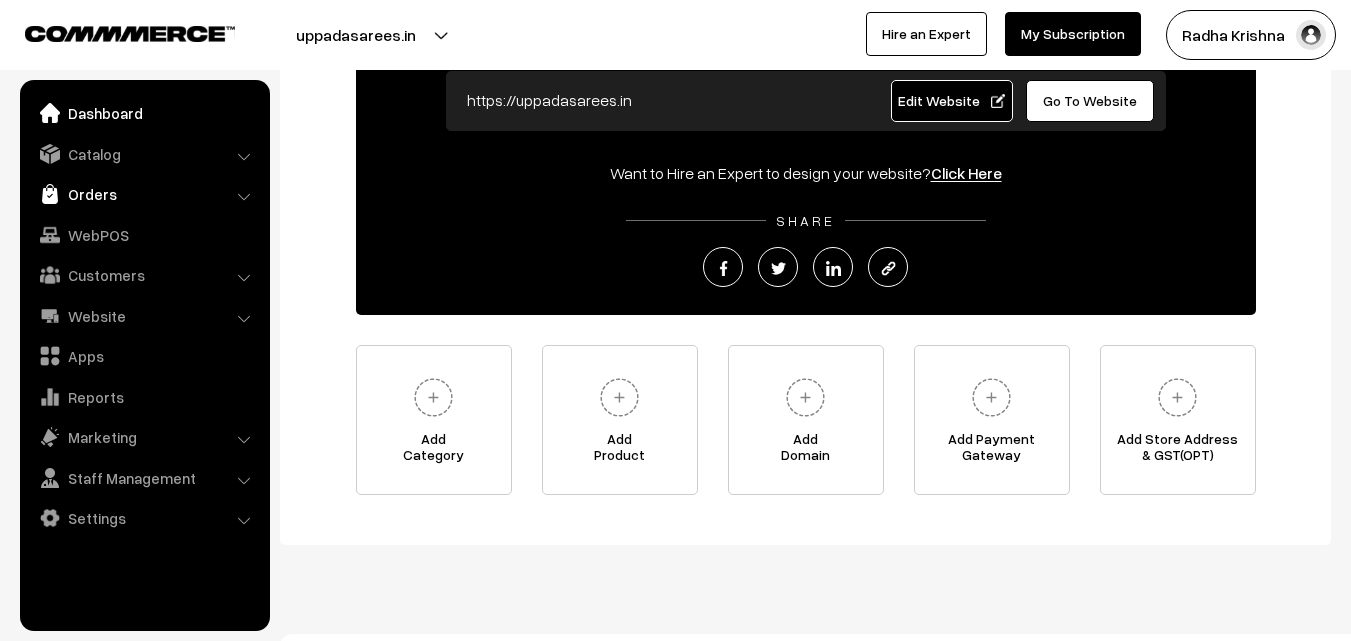 click on "Orders" at bounding box center (144, 194) 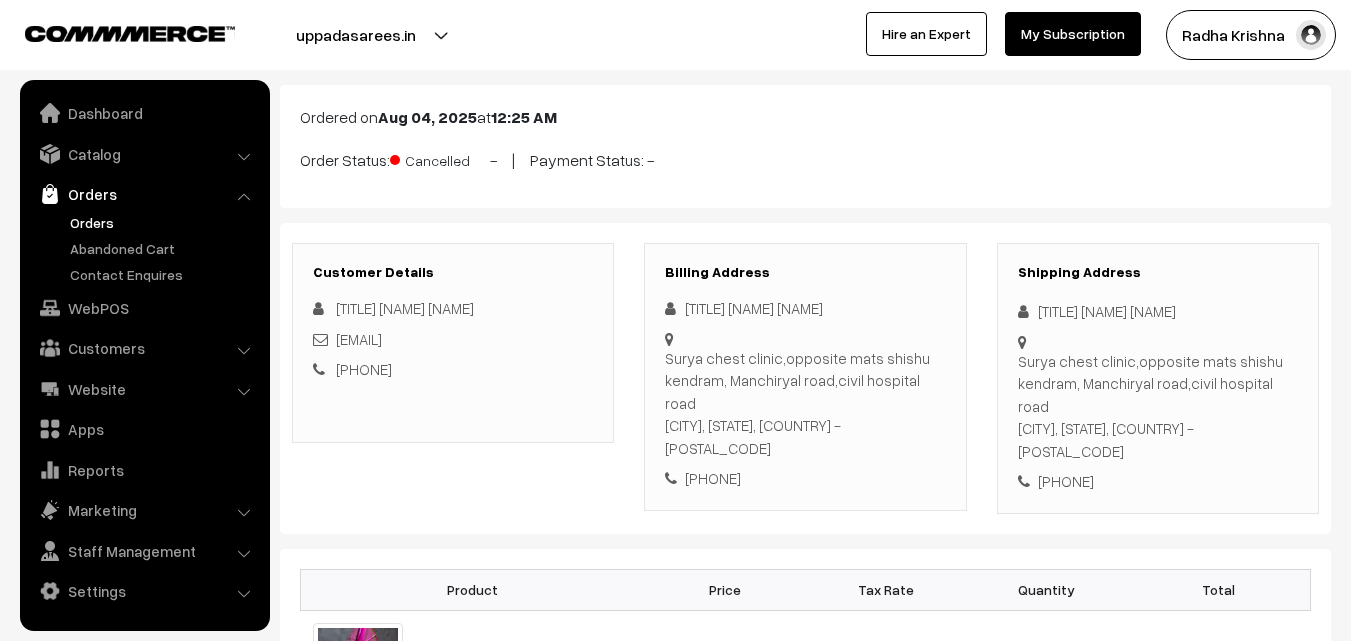 scroll, scrollTop: 100, scrollLeft: 0, axis: vertical 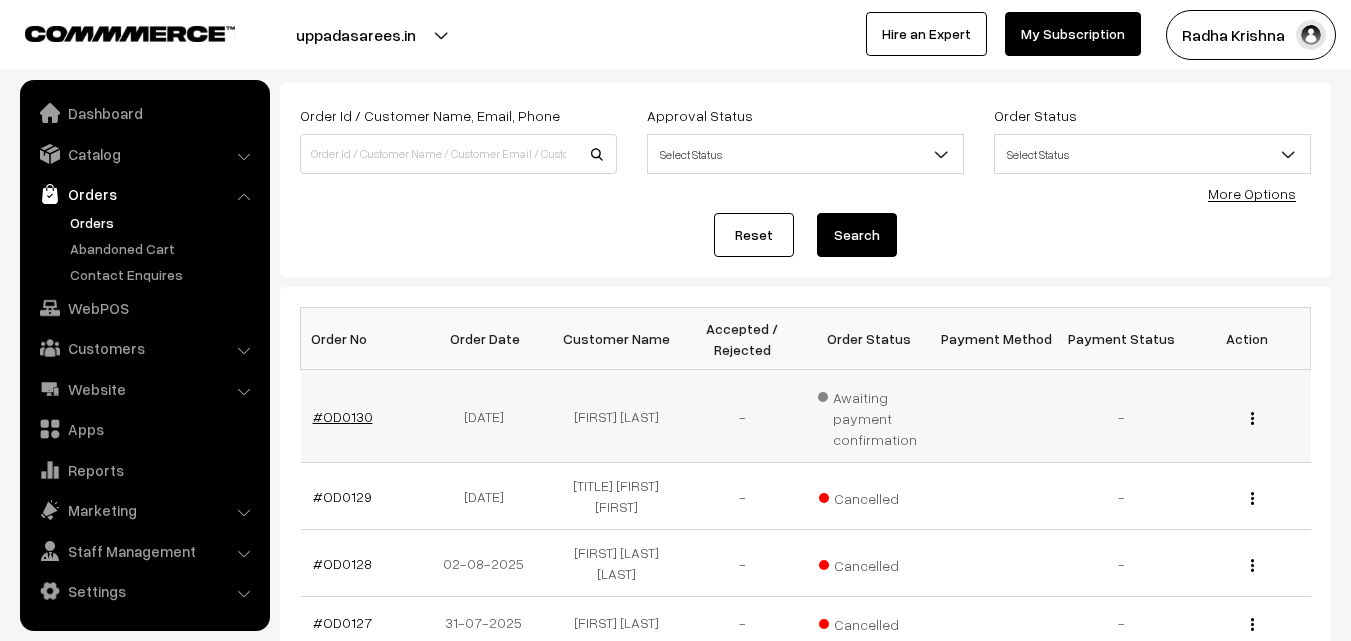 click on "#OD0130" at bounding box center [343, 416] 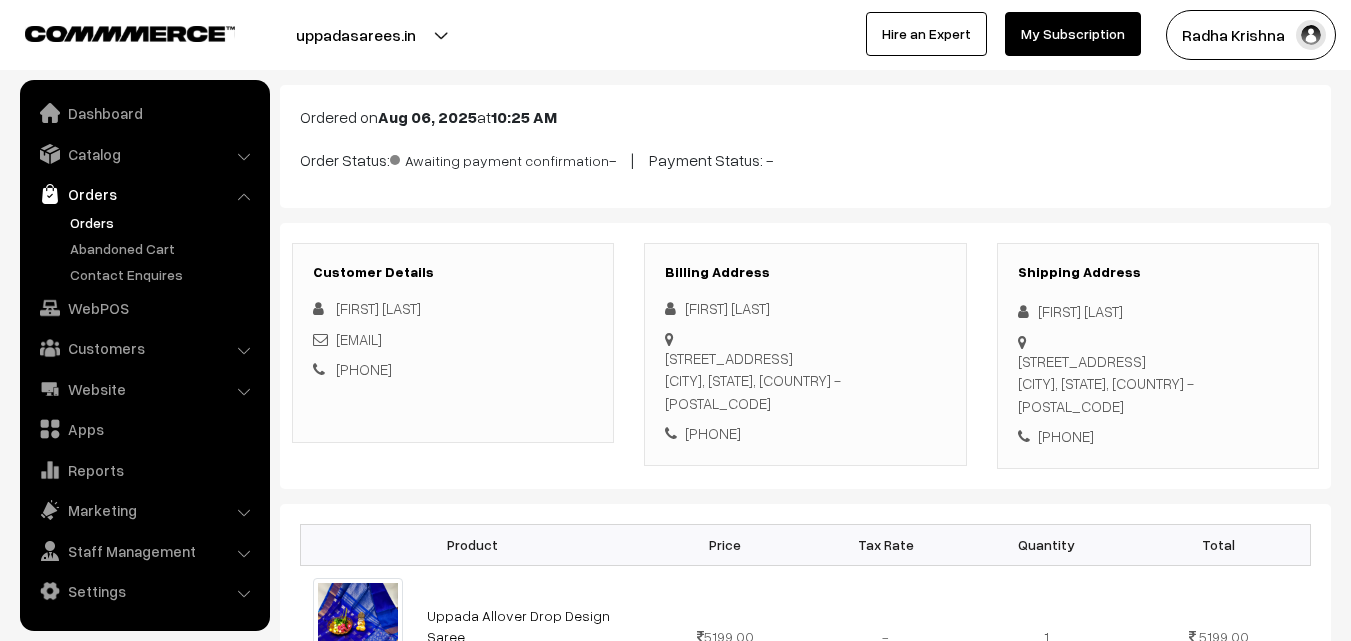 scroll, scrollTop: 100, scrollLeft: 0, axis: vertical 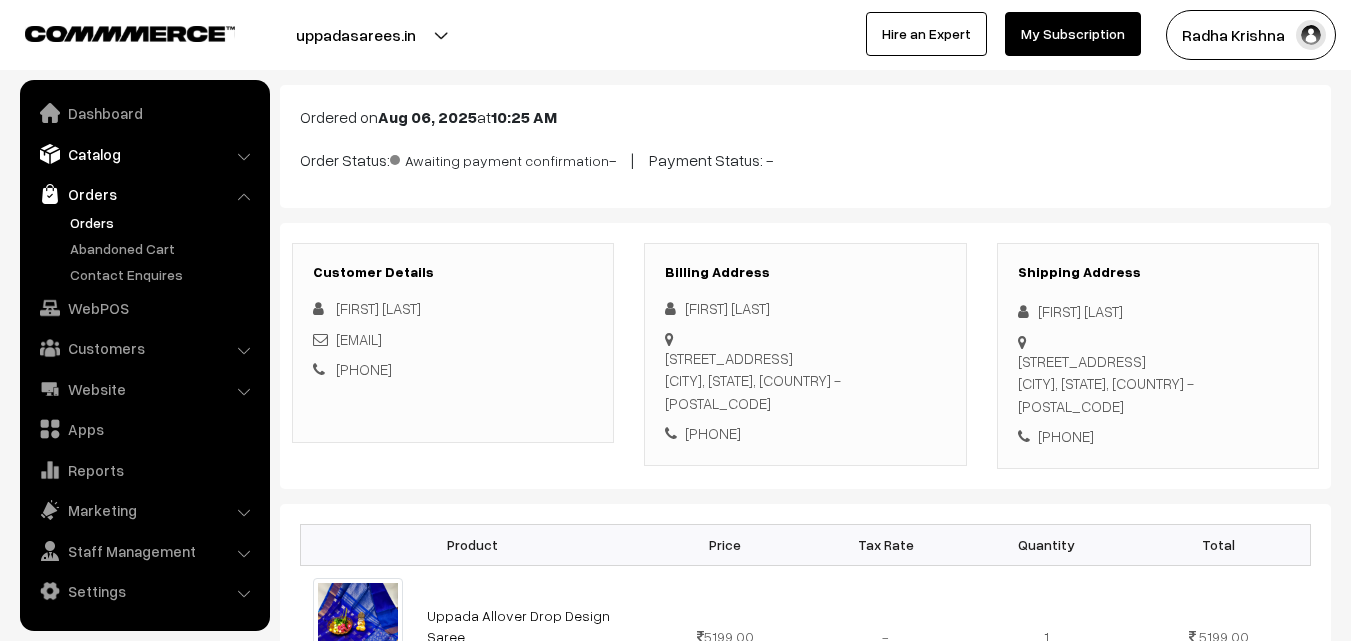 click on "Catalog" at bounding box center [144, 154] 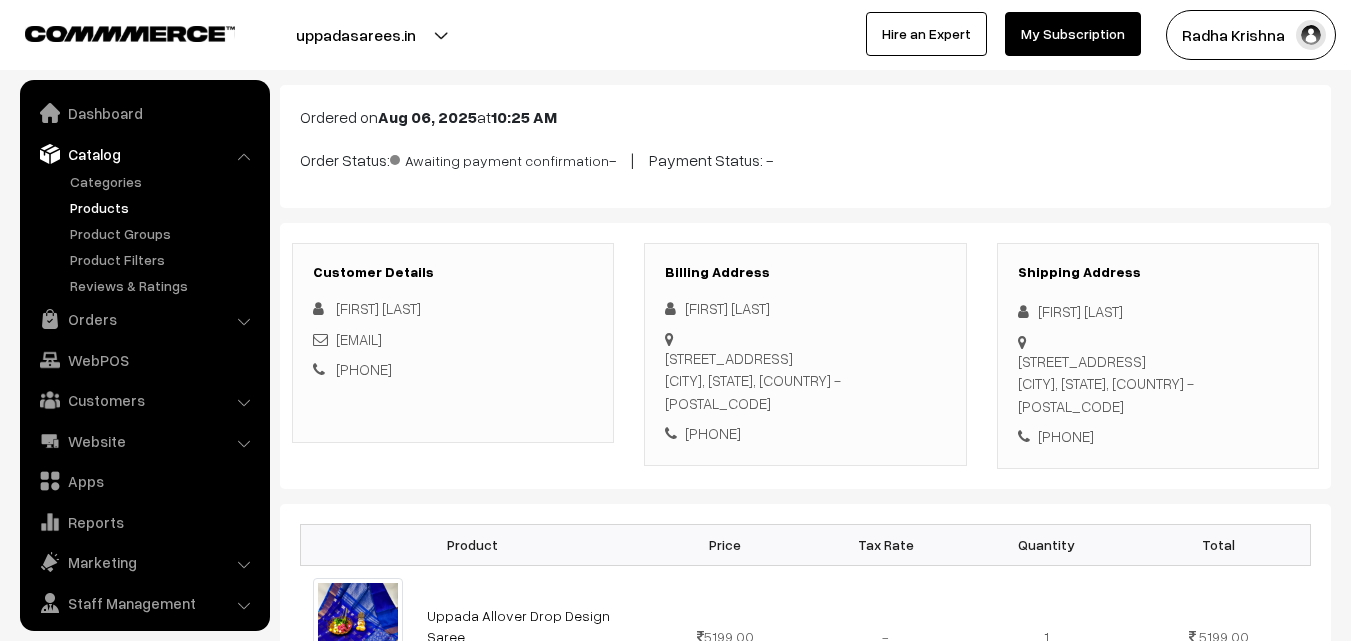 click on "Products" at bounding box center (164, 207) 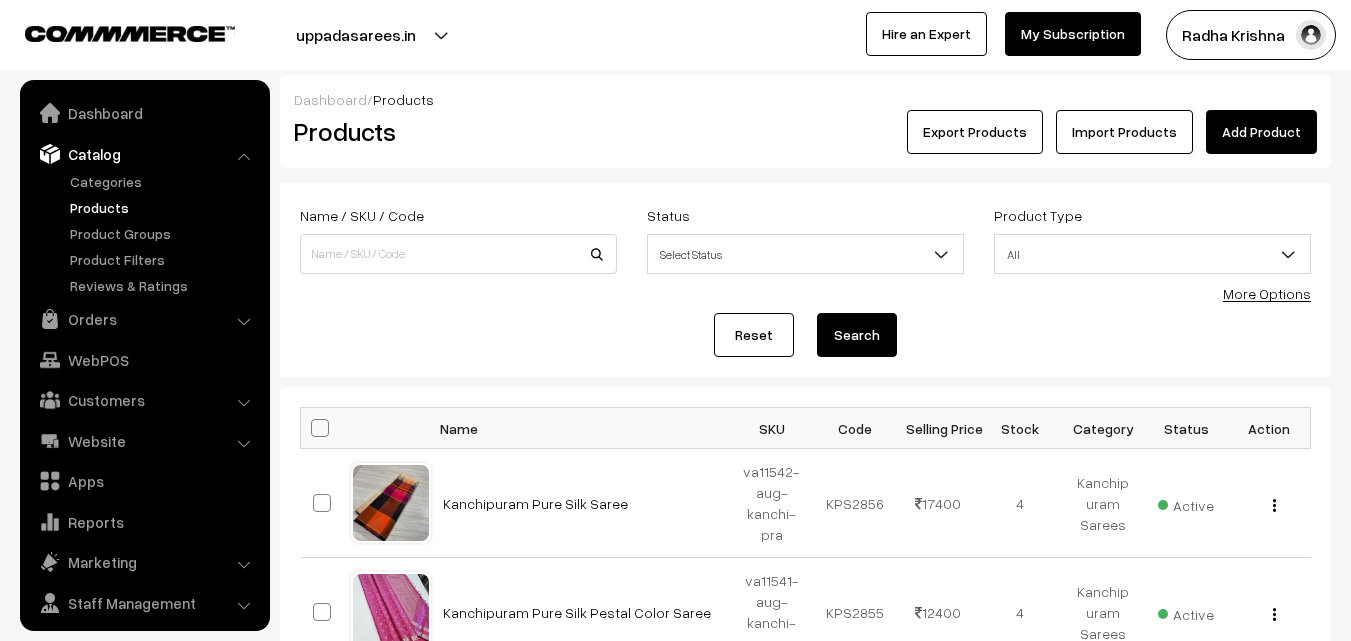 scroll, scrollTop: 0, scrollLeft: 0, axis: both 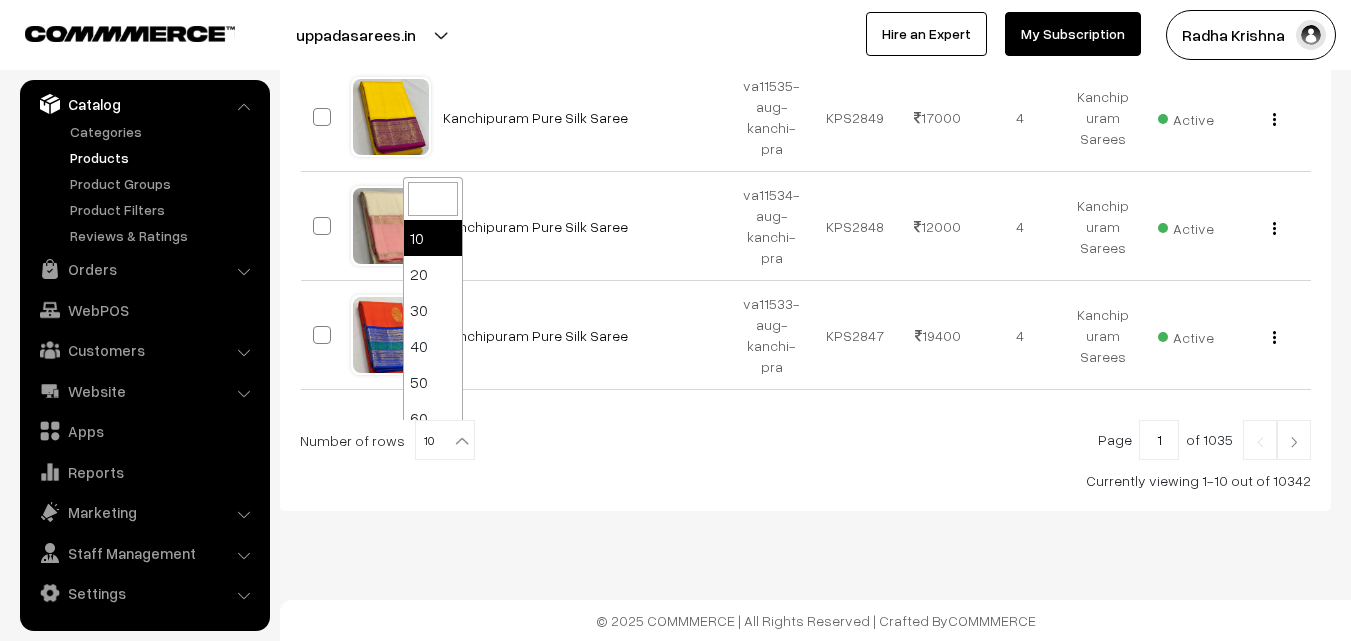 click at bounding box center [462, 441] 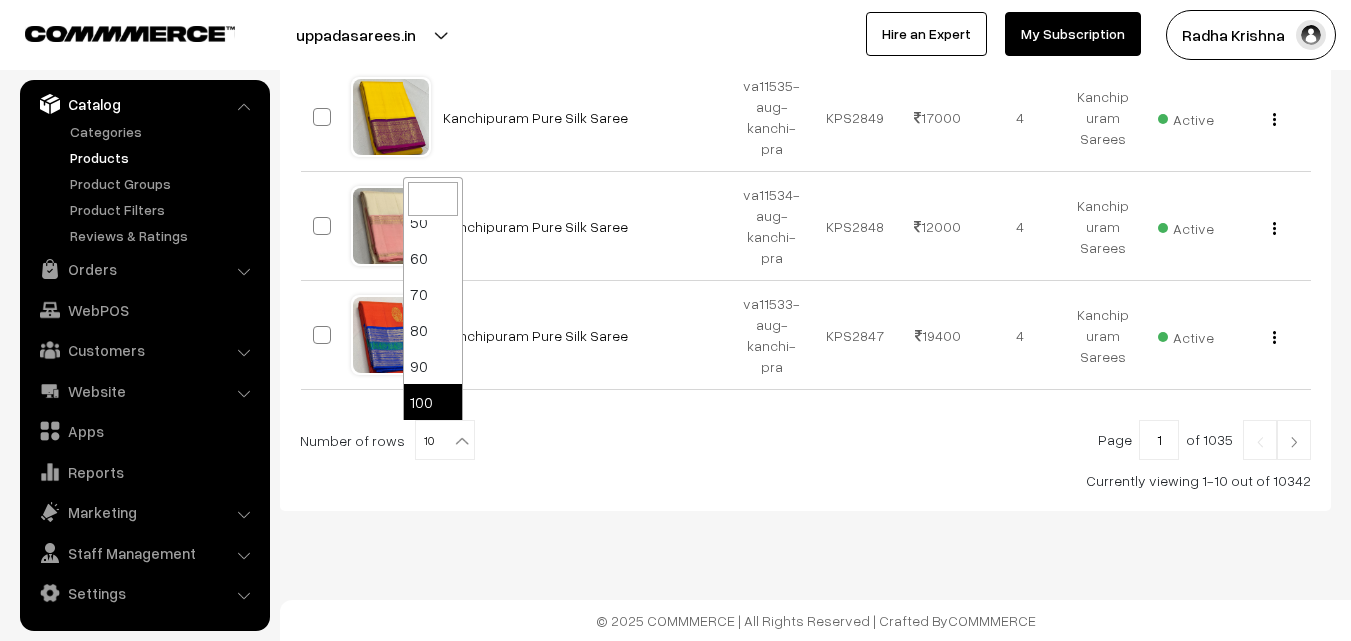 select on "100" 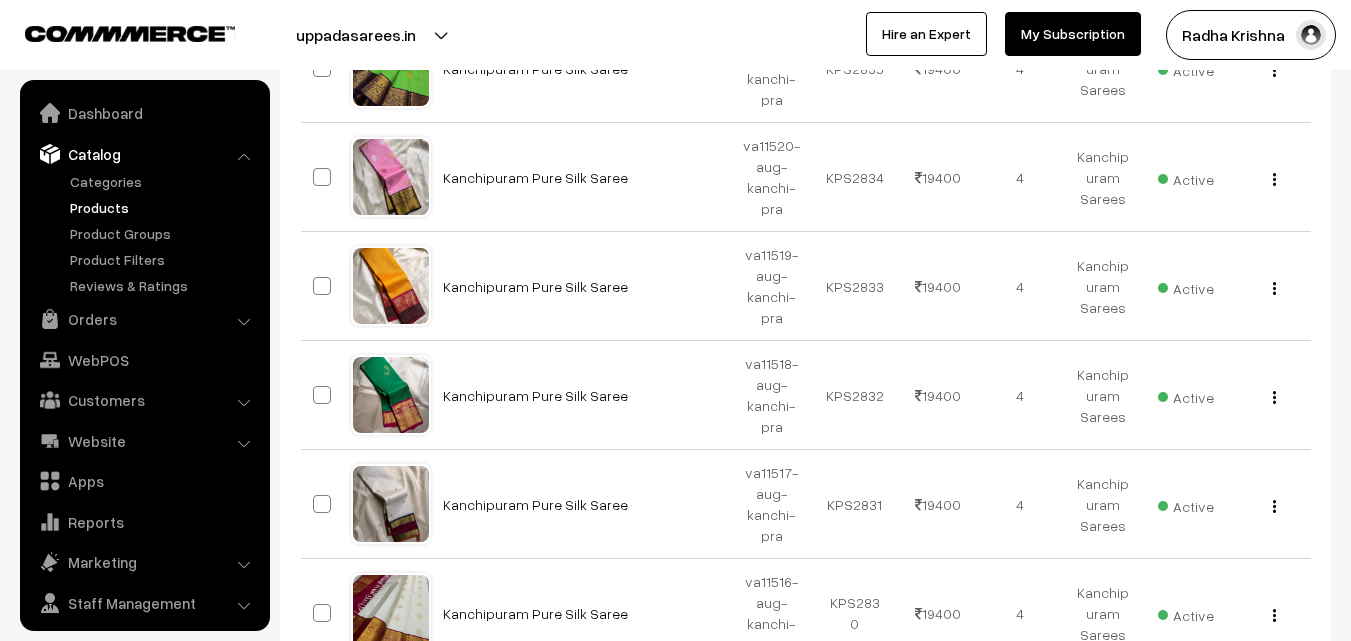 scroll, scrollTop: 8548, scrollLeft: 0, axis: vertical 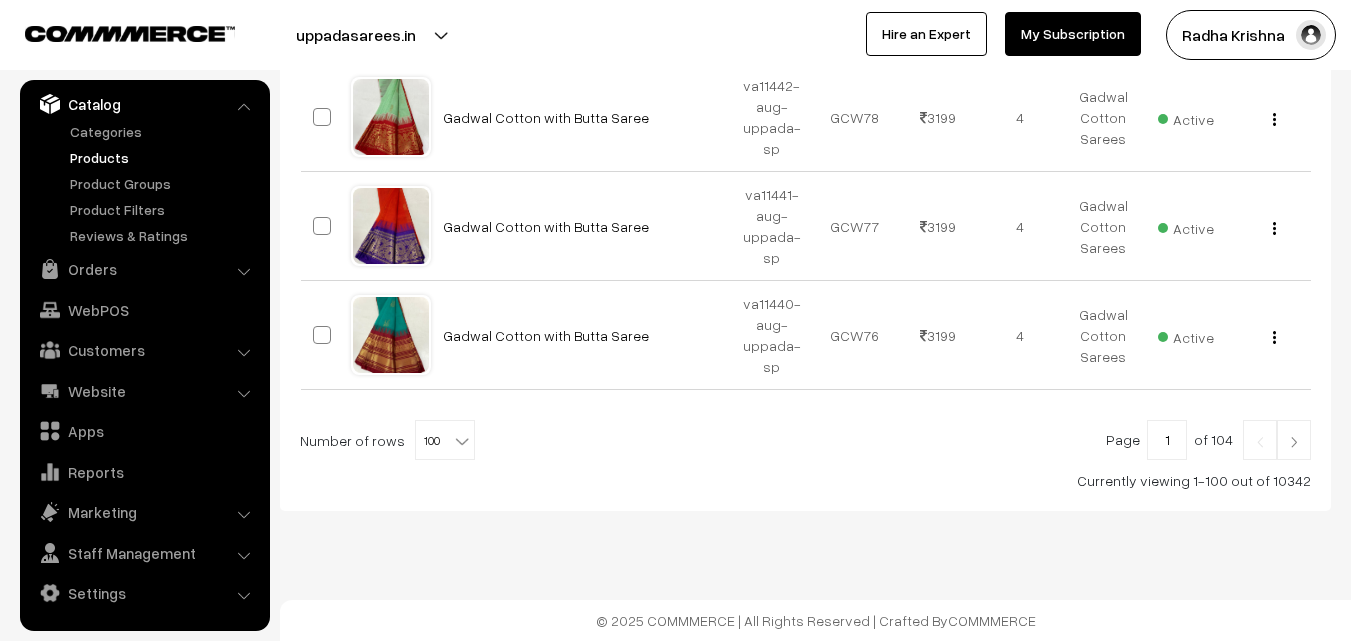 click at bounding box center [1294, 442] 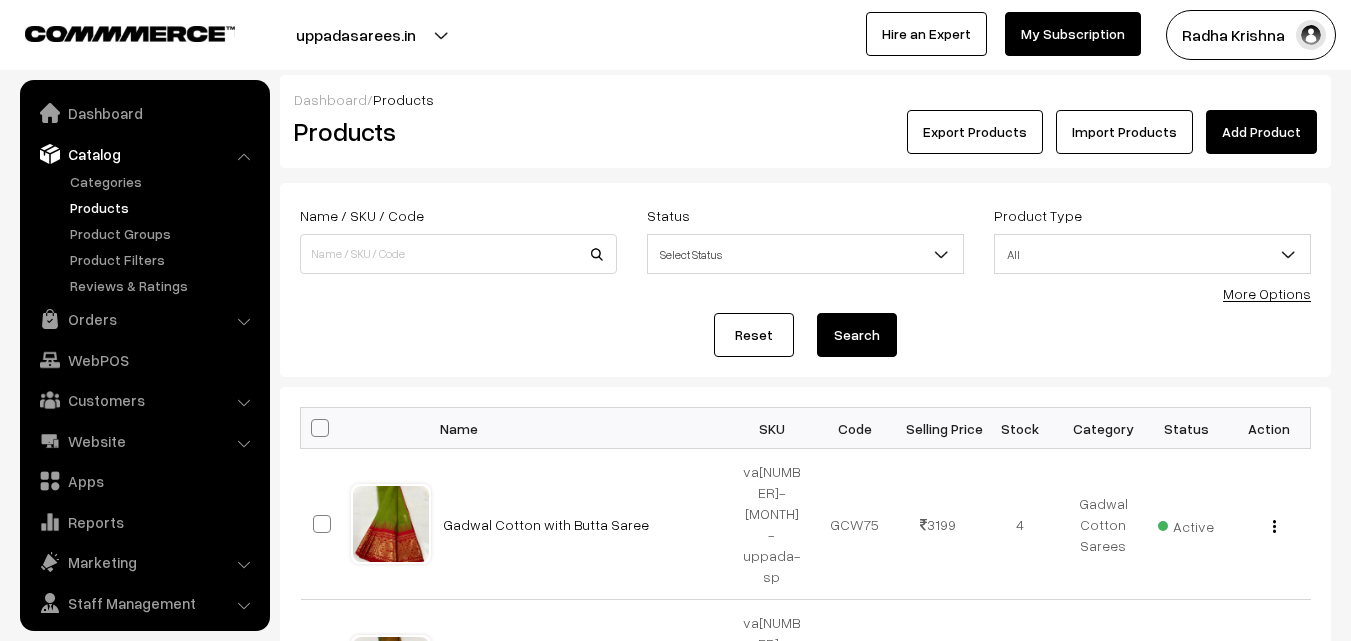 scroll, scrollTop: 200, scrollLeft: 0, axis: vertical 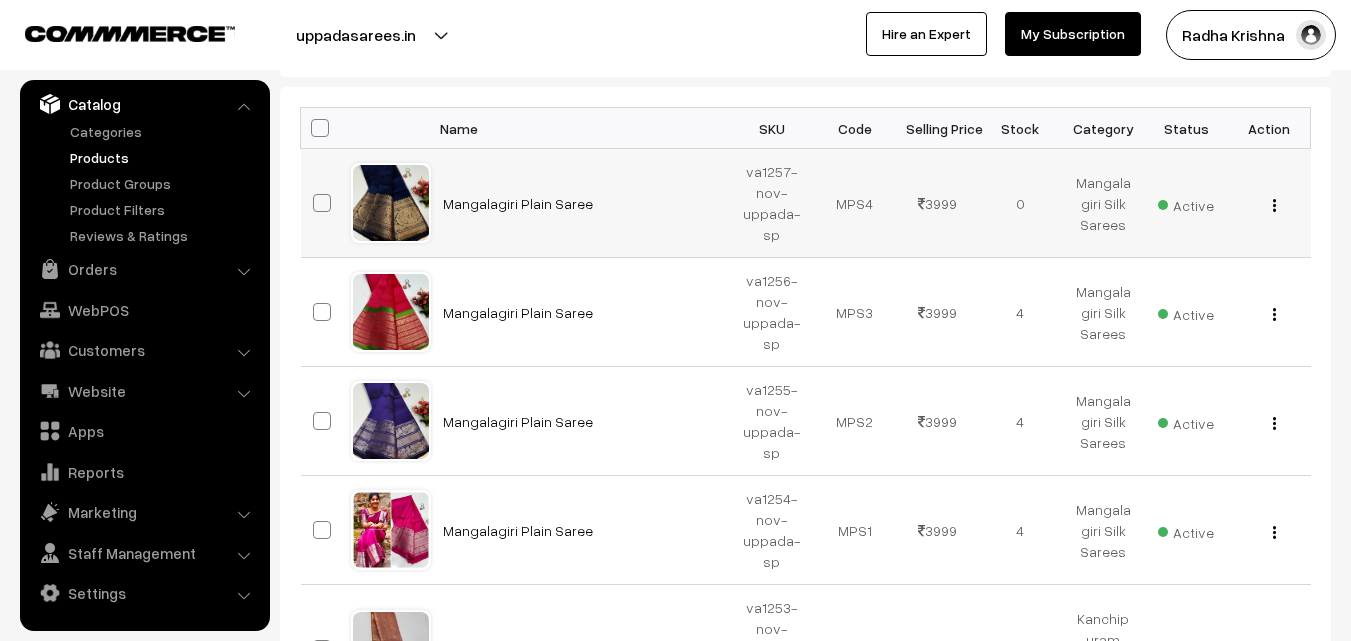 click at bounding box center (325, 203) 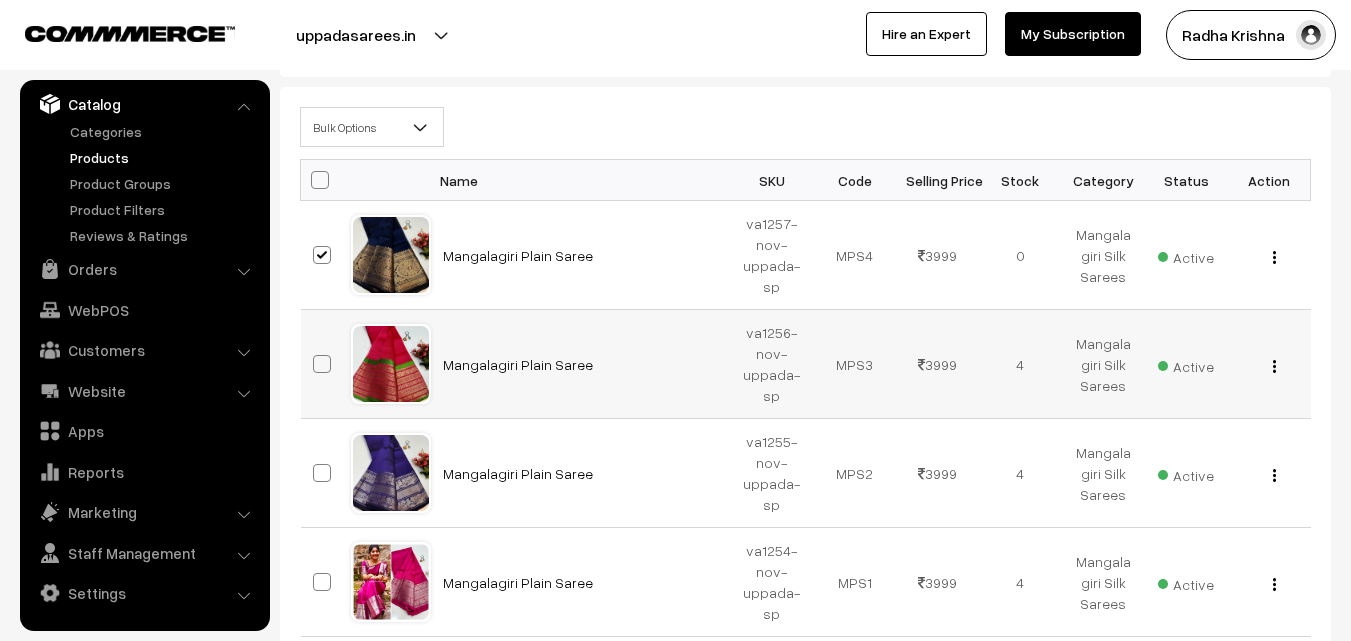 click at bounding box center [322, 364] 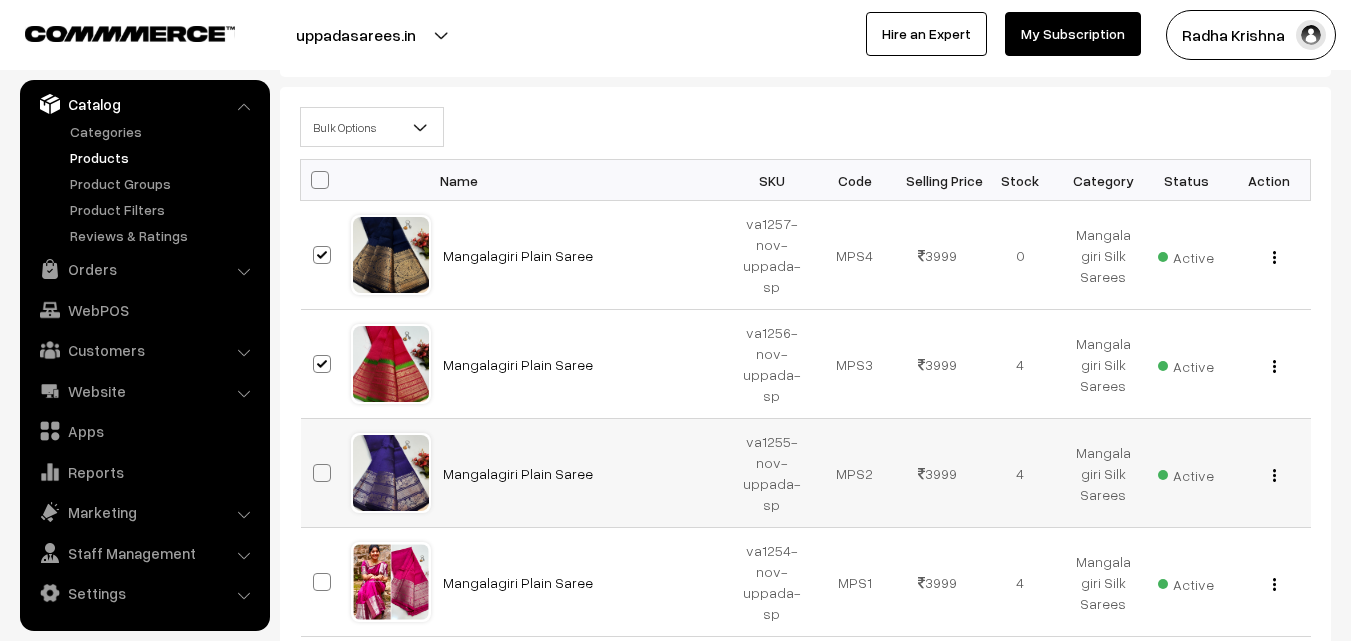 click at bounding box center [322, 473] 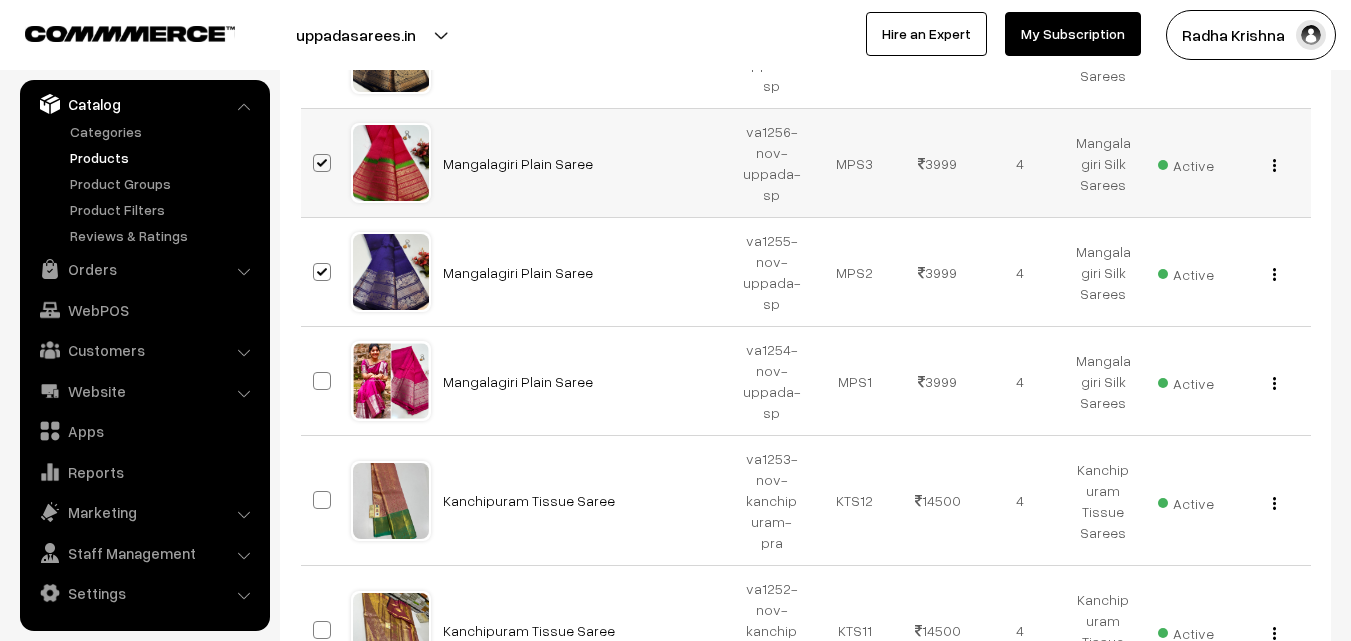scroll, scrollTop: 600, scrollLeft: 0, axis: vertical 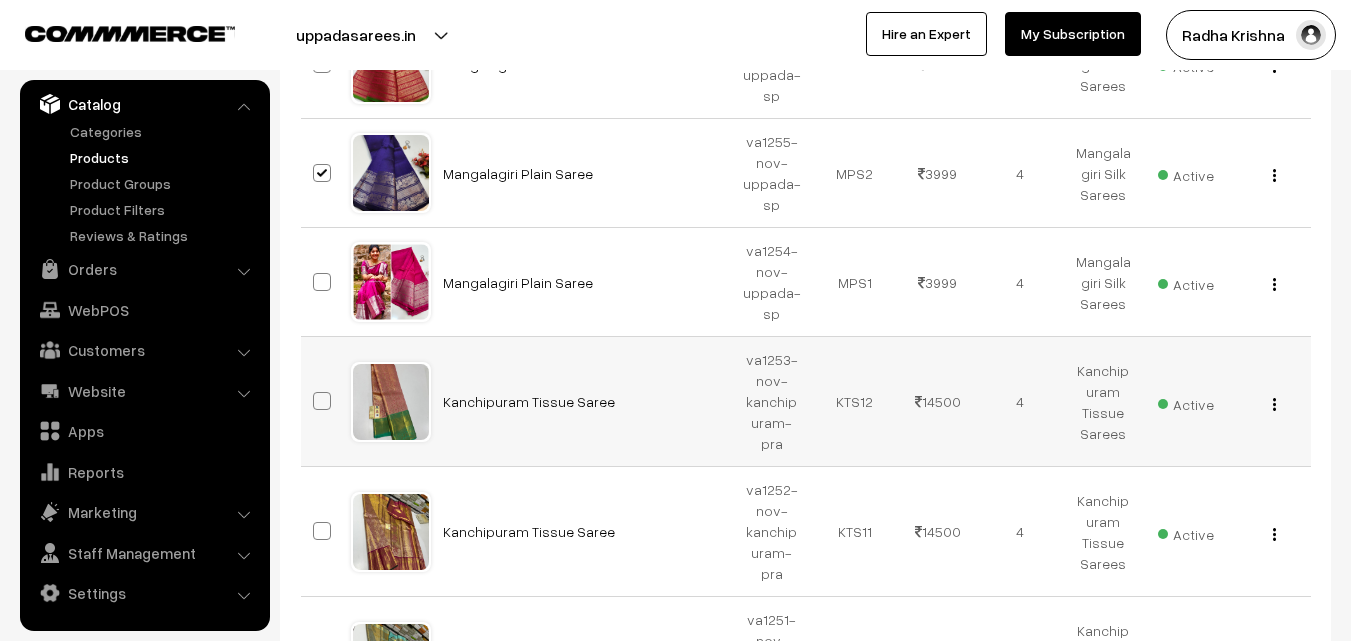 click at bounding box center [322, 401] 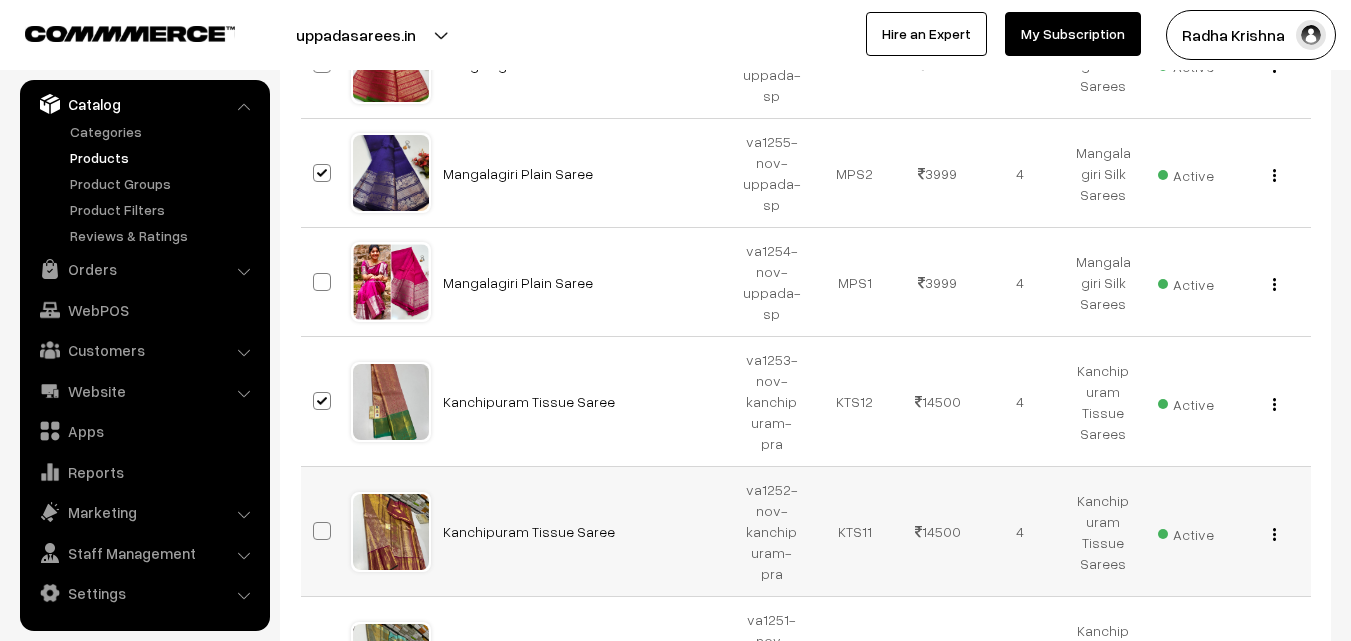 click at bounding box center (322, 531) 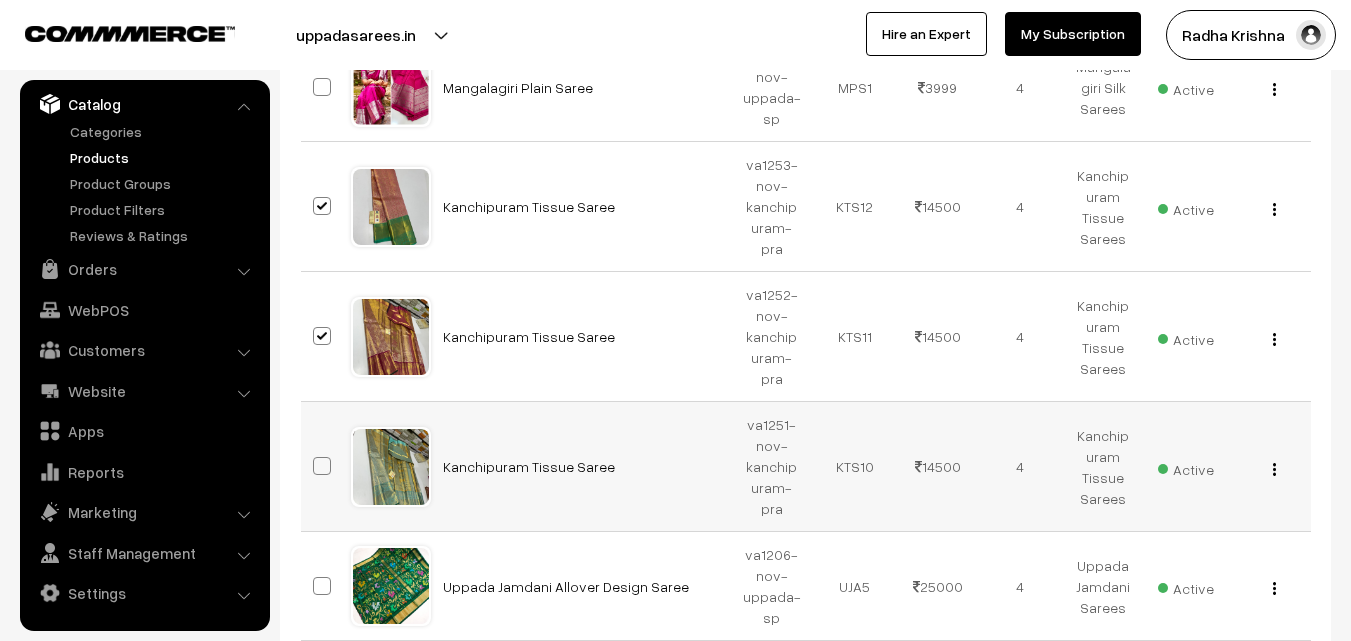 scroll, scrollTop: 800, scrollLeft: 0, axis: vertical 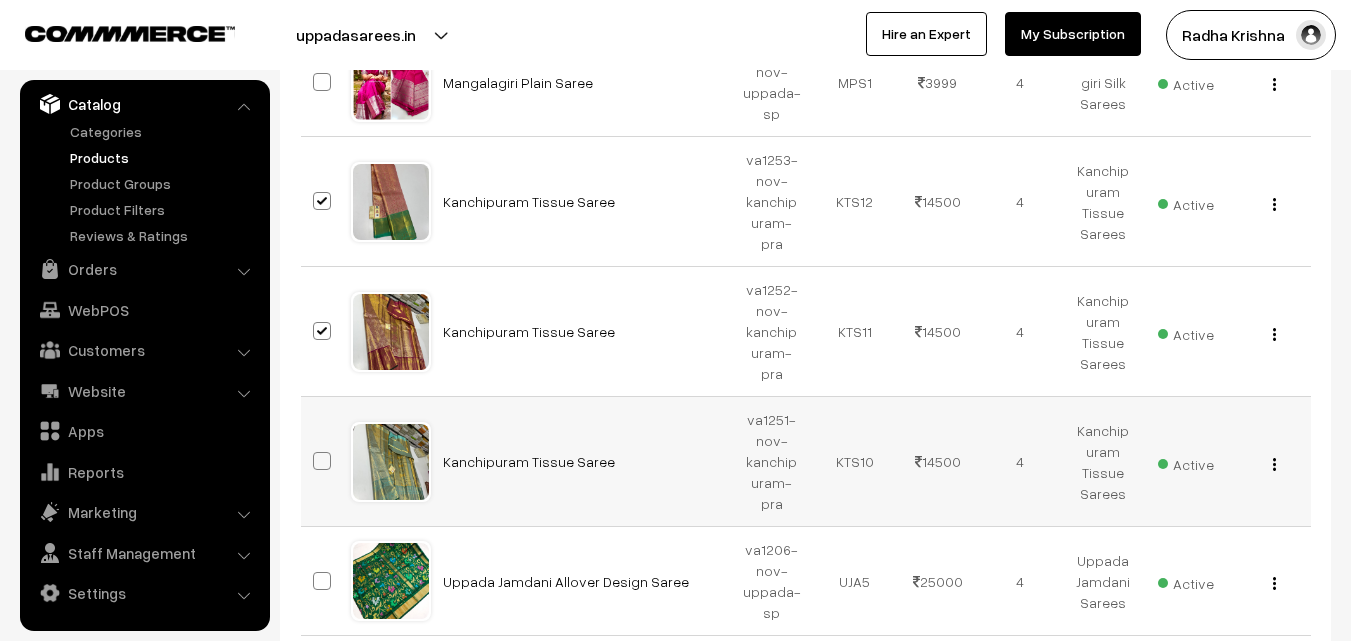 click at bounding box center [322, 461] 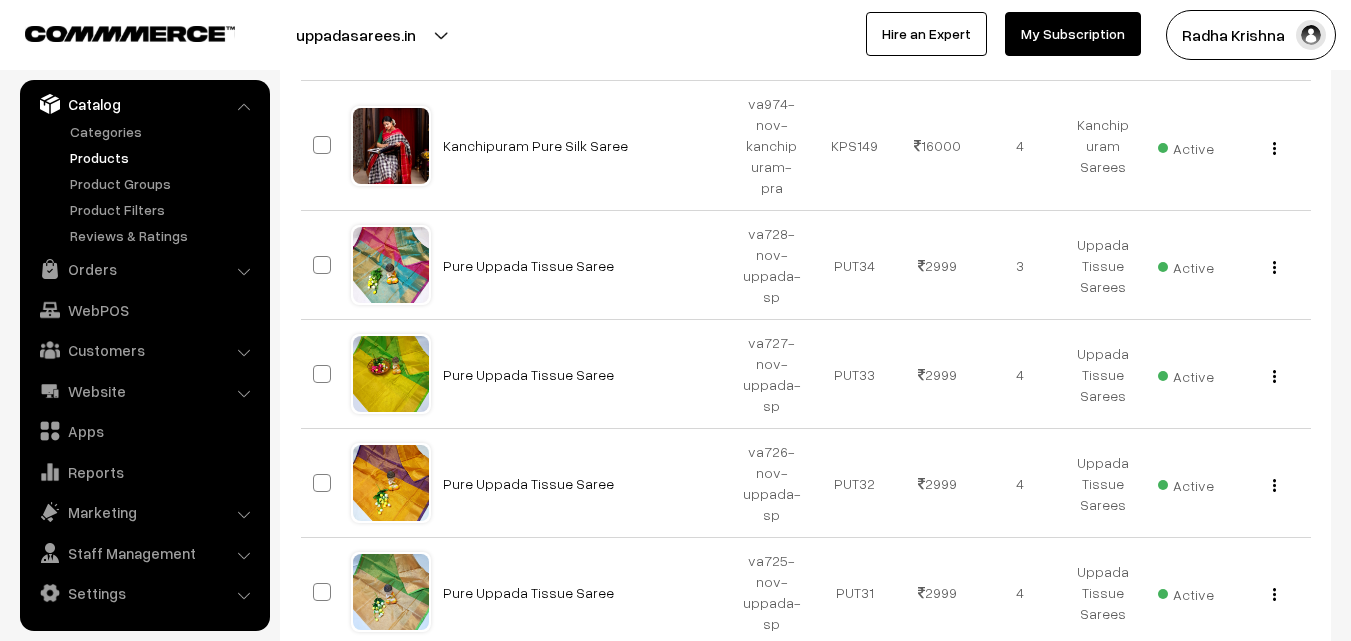 scroll, scrollTop: 1800, scrollLeft: 0, axis: vertical 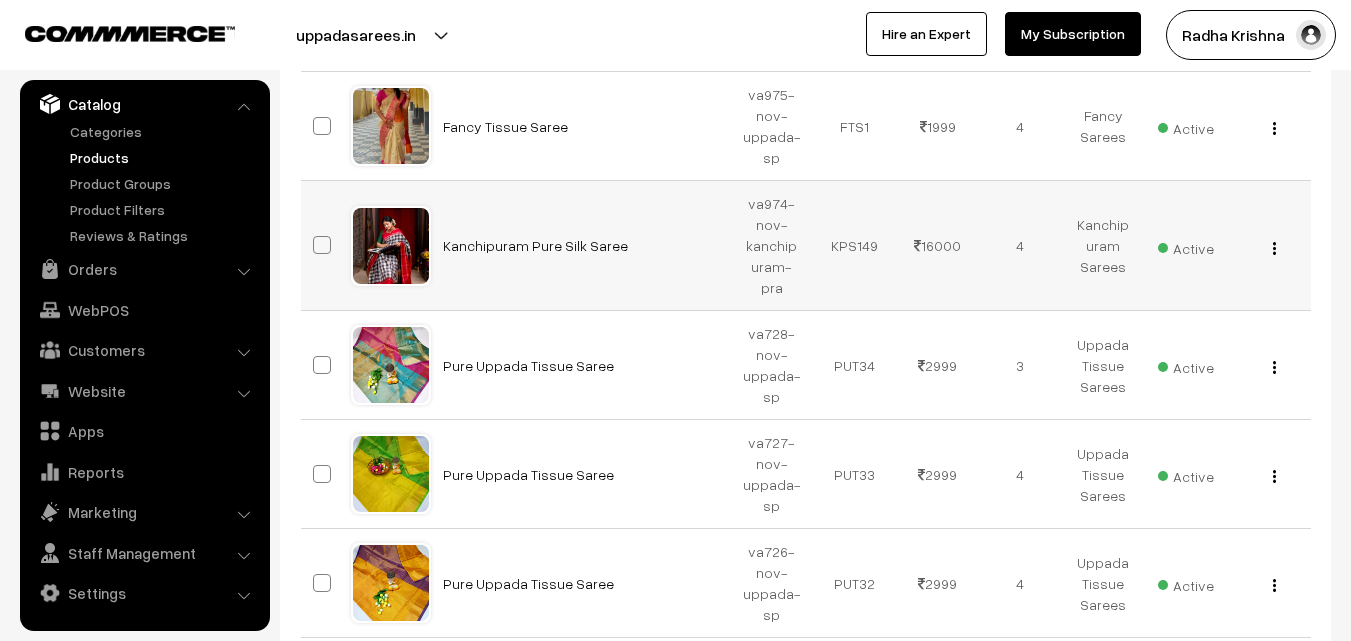 click at bounding box center (322, 245) 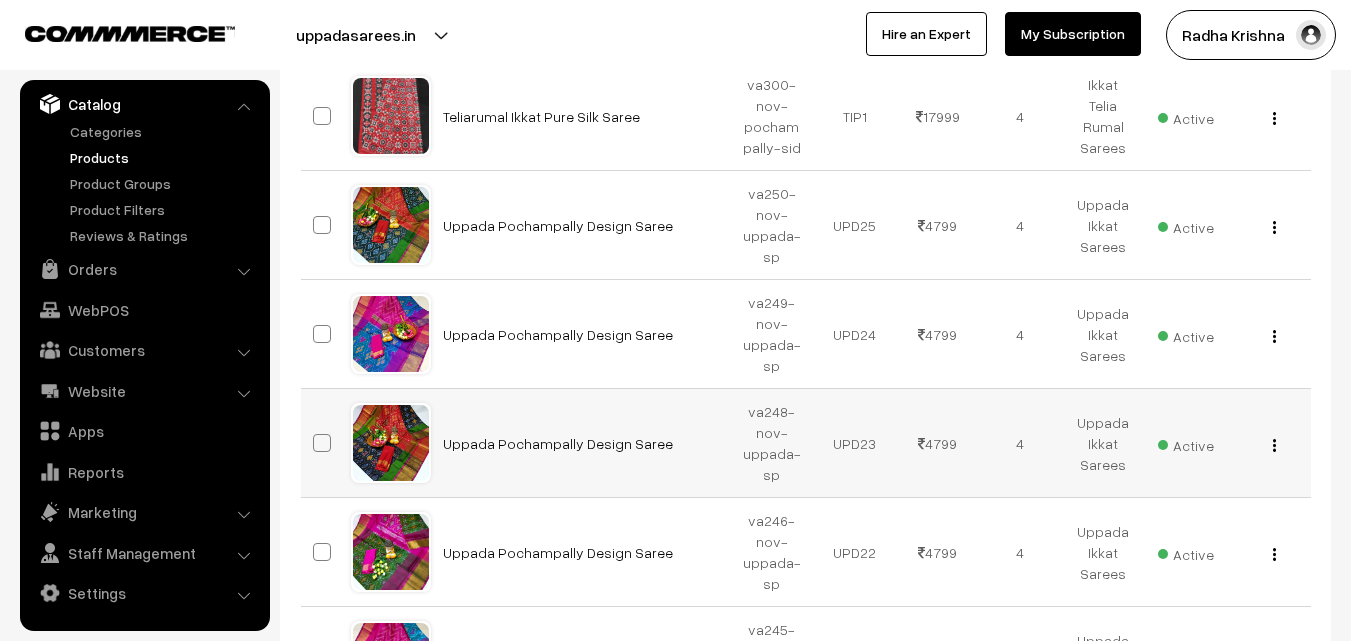 scroll, scrollTop: 11011, scrollLeft: 0, axis: vertical 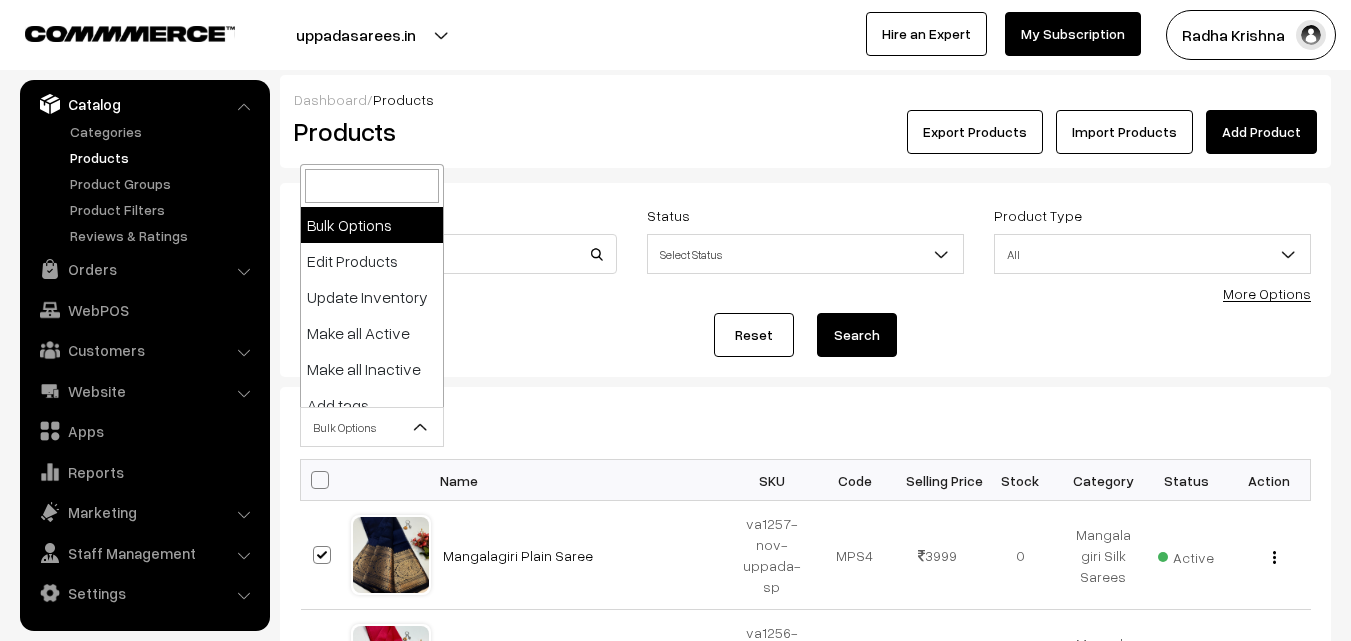 click at bounding box center (421, 427) 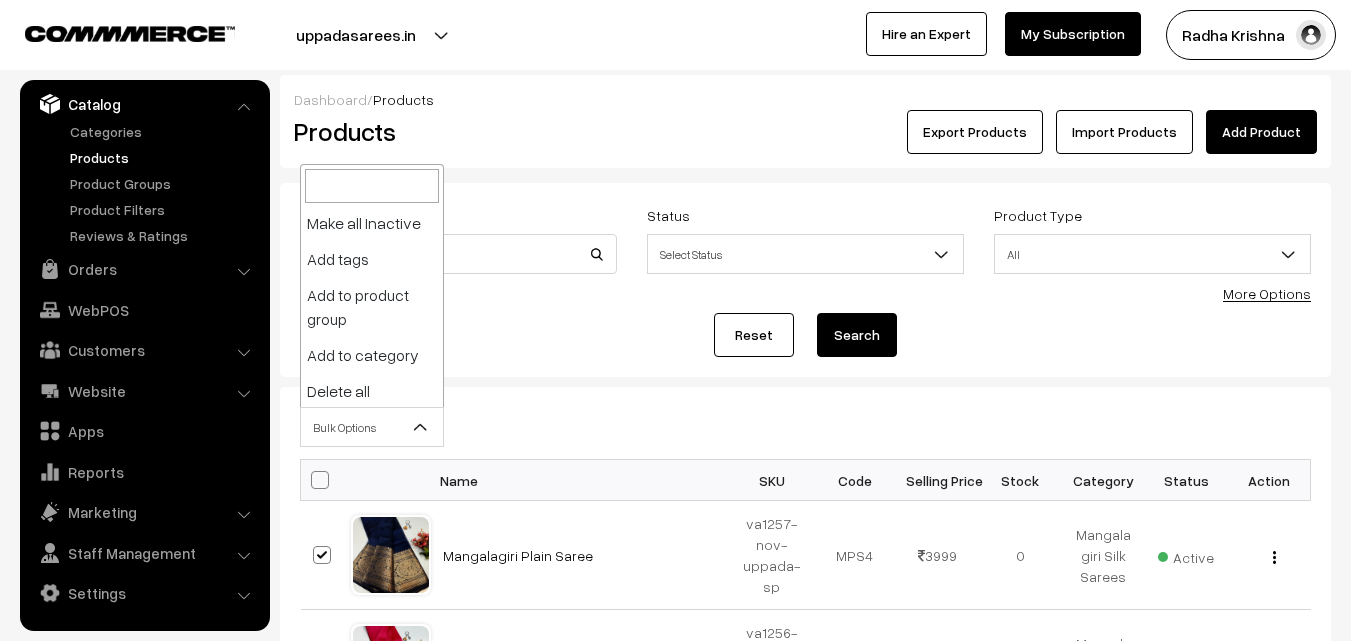 scroll, scrollTop: 148, scrollLeft: 0, axis: vertical 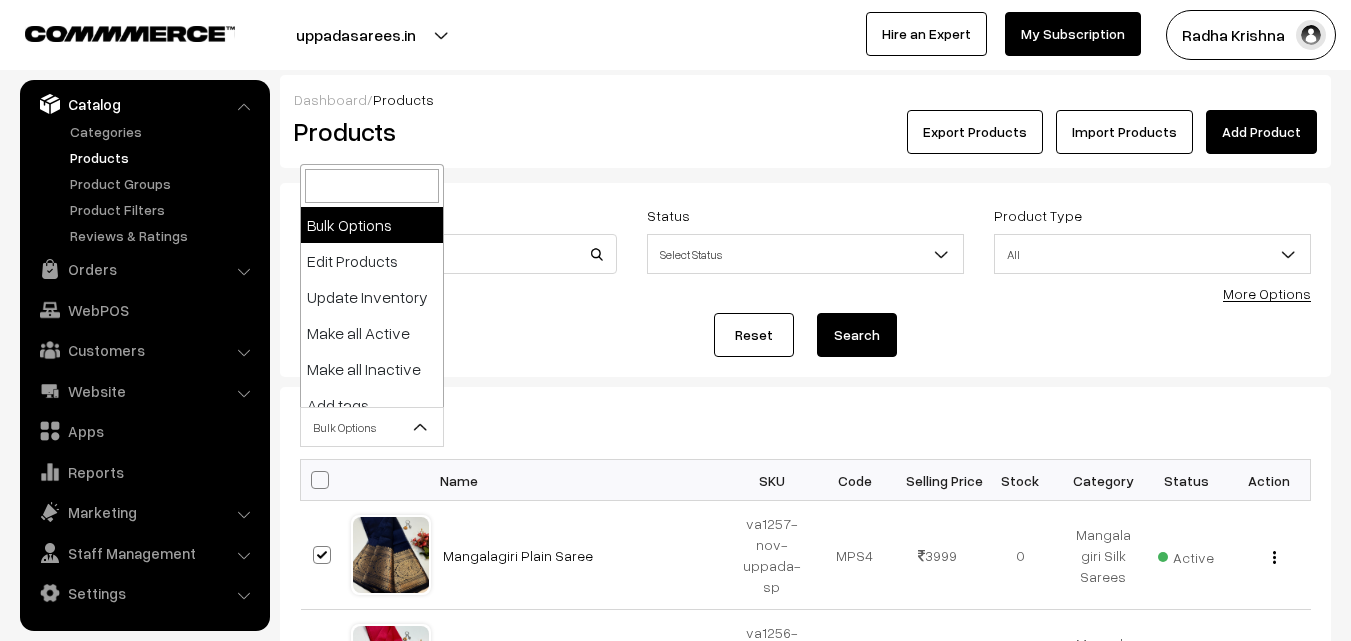 click at bounding box center [421, 427] 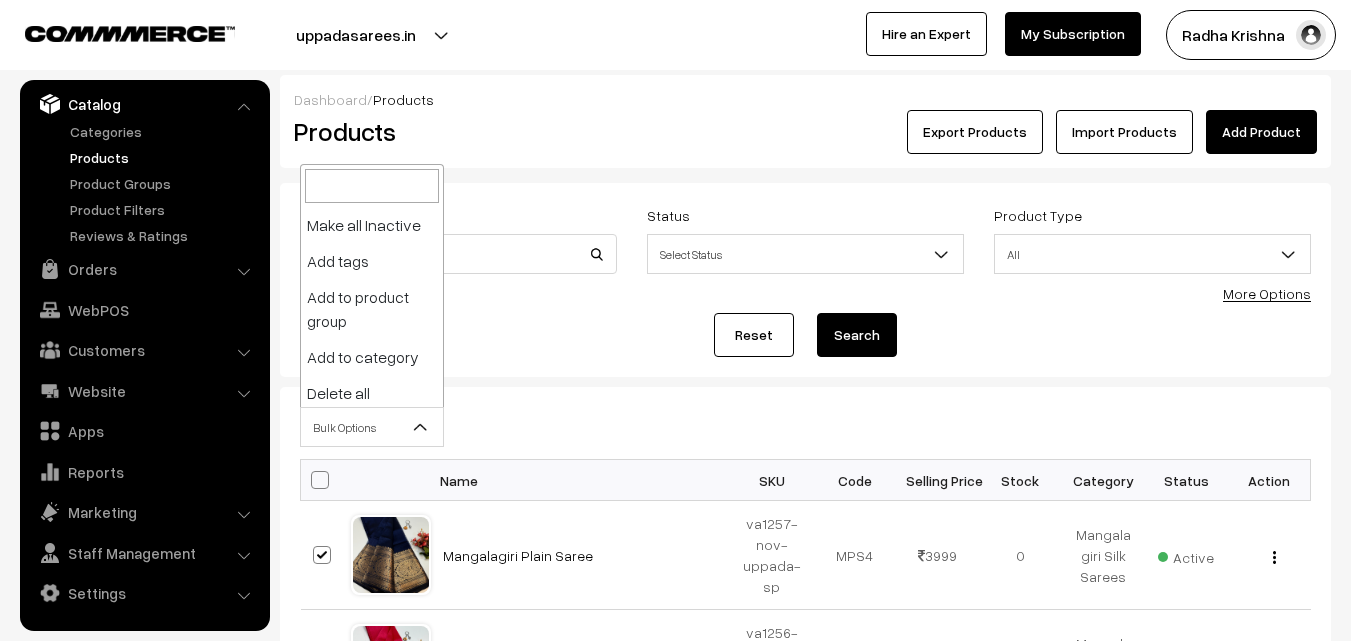 scroll, scrollTop: 148, scrollLeft: 0, axis: vertical 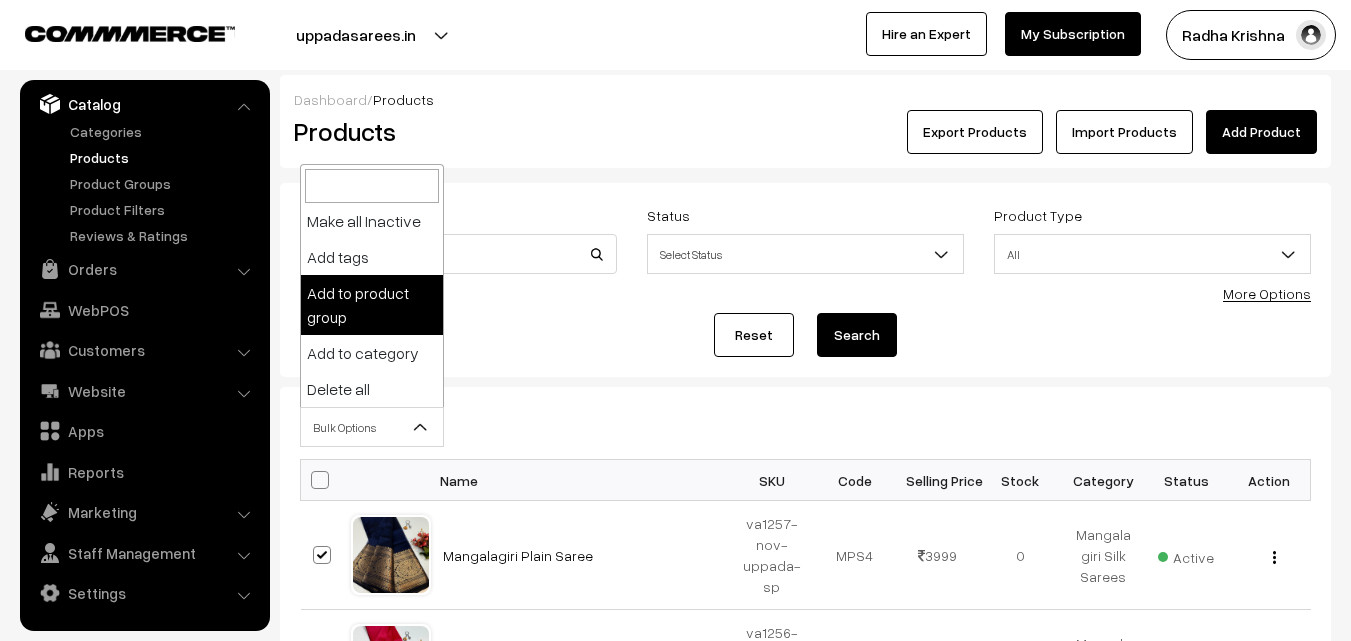 click on "Reset
Search" at bounding box center [805, 335] 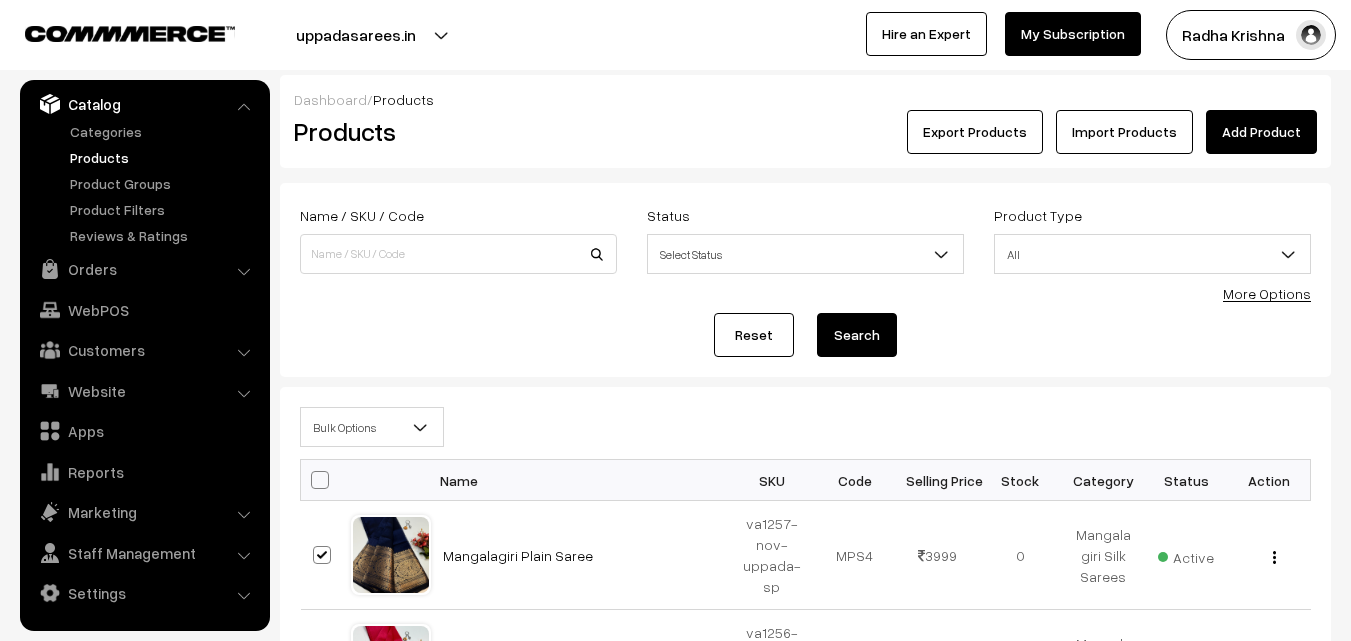 click on "More Options" at bounding box center (1267, 293) 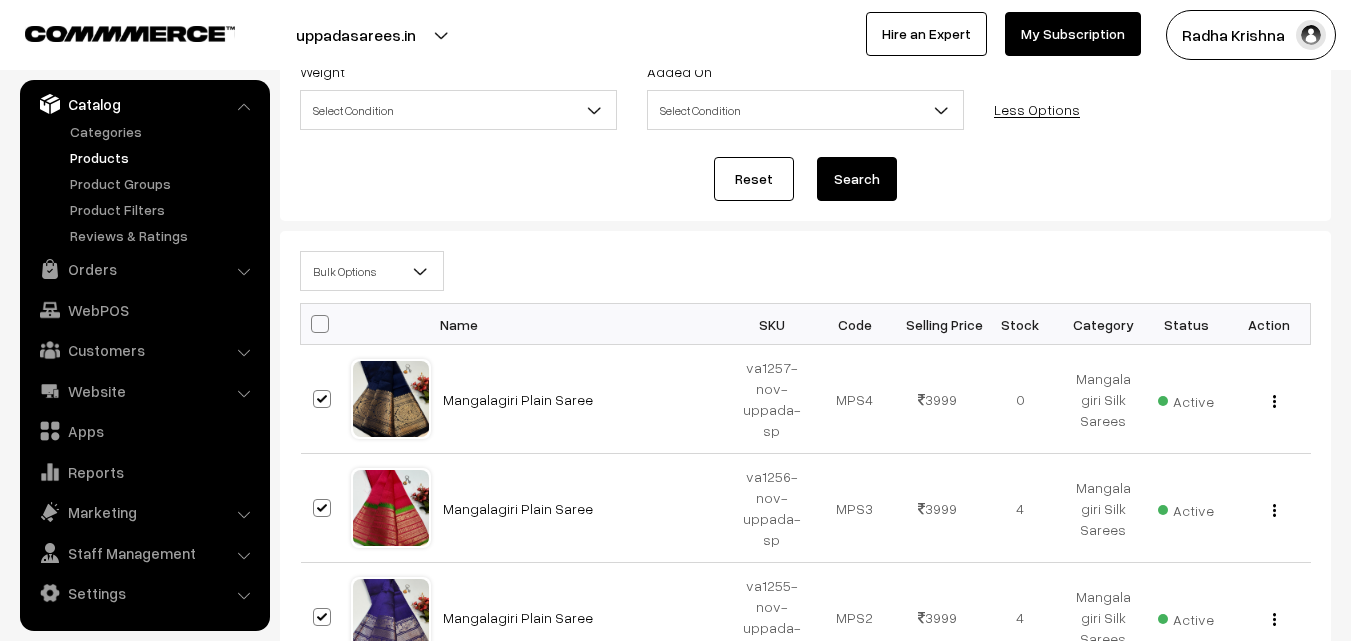 scroll, scrollTop: 200, scrollLeft: 0, axis: vertical 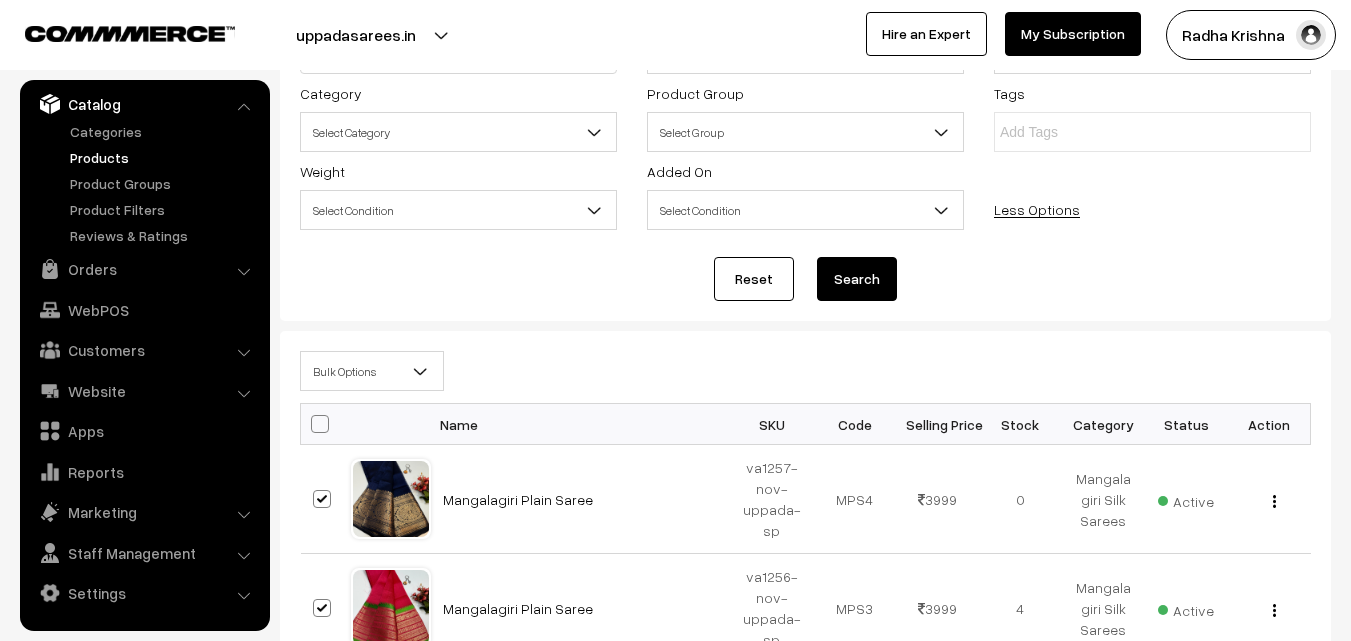 click at bounding box center [421, 371] 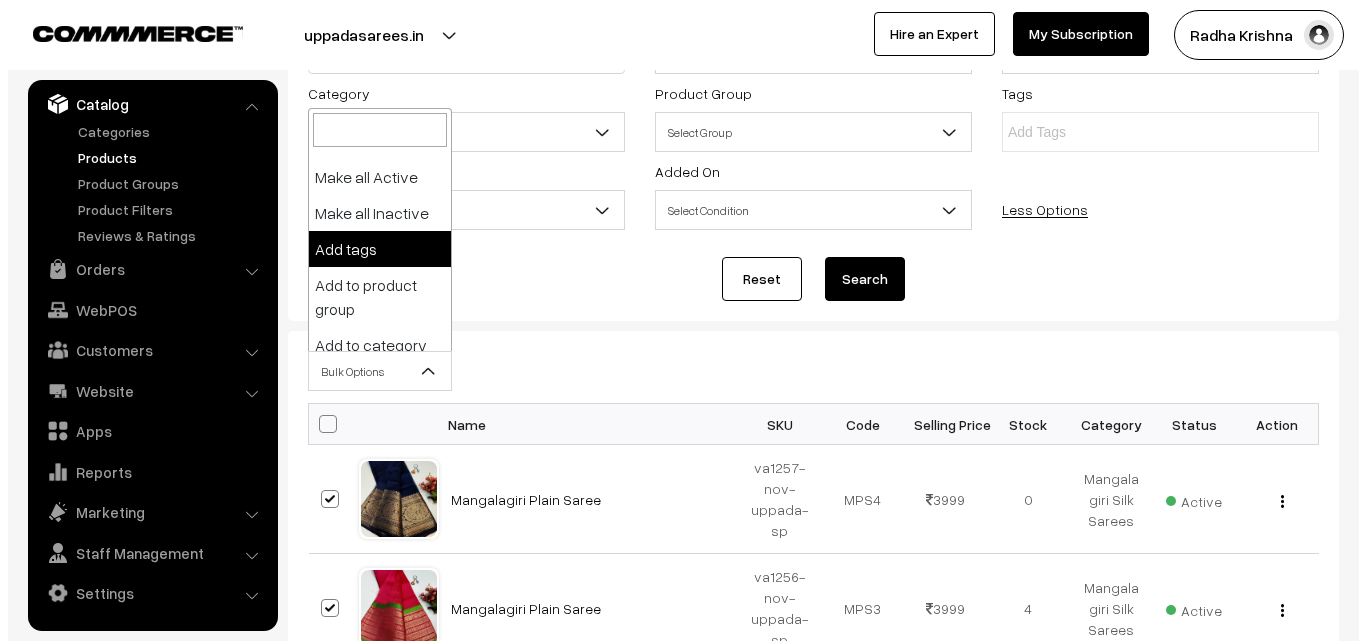 scroll, scrollTop: 148, scrollLeft: 0, axis: vertical 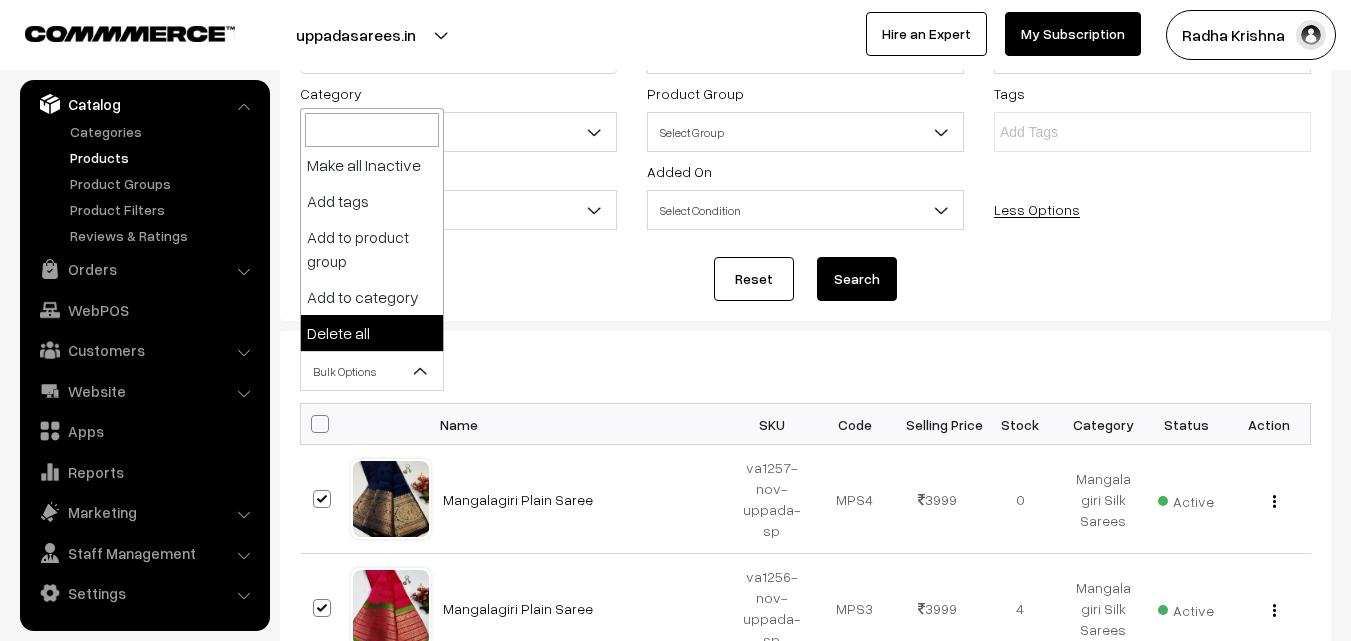 select on "delete" 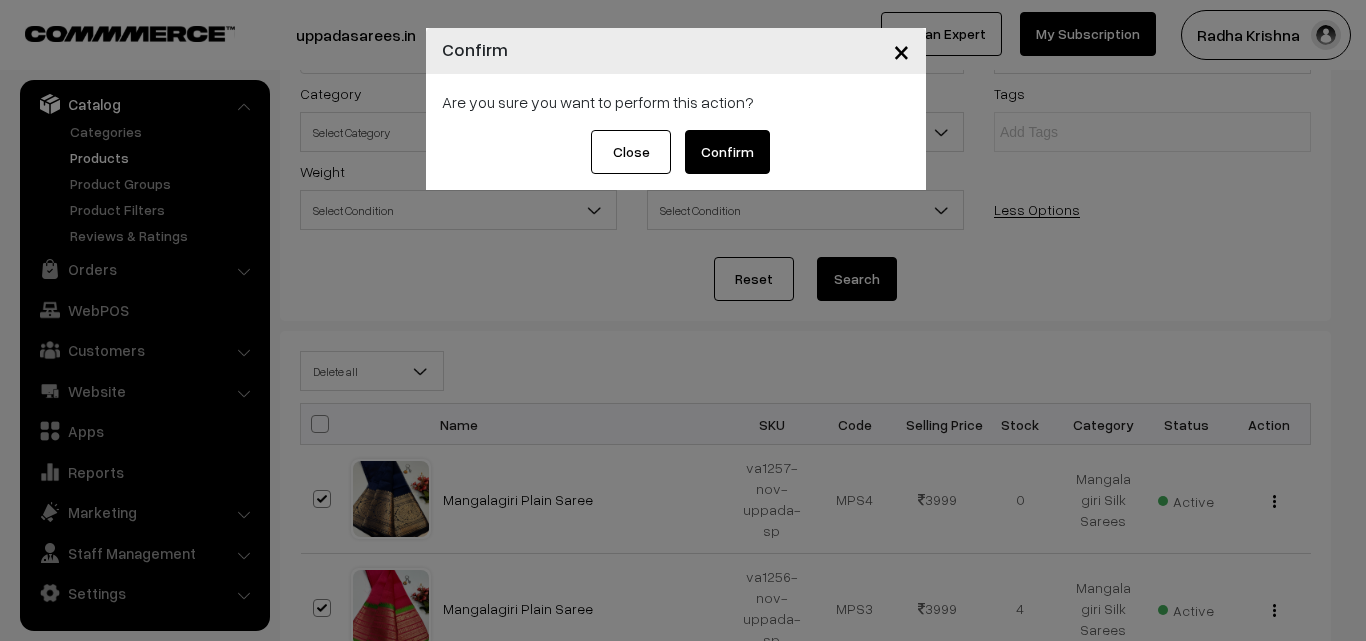click on "Confirm" at bounding box center [727, 152] 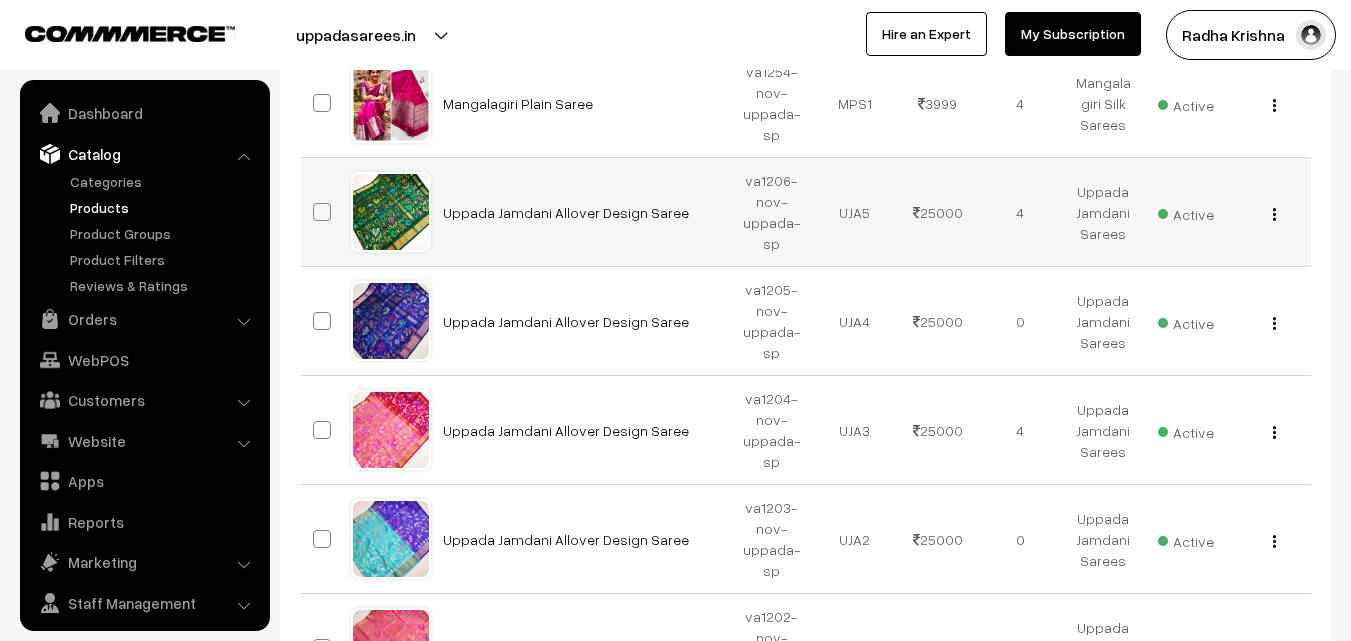 scroll, scrollTop: 400, scrollLeft: 0, axis: vertical 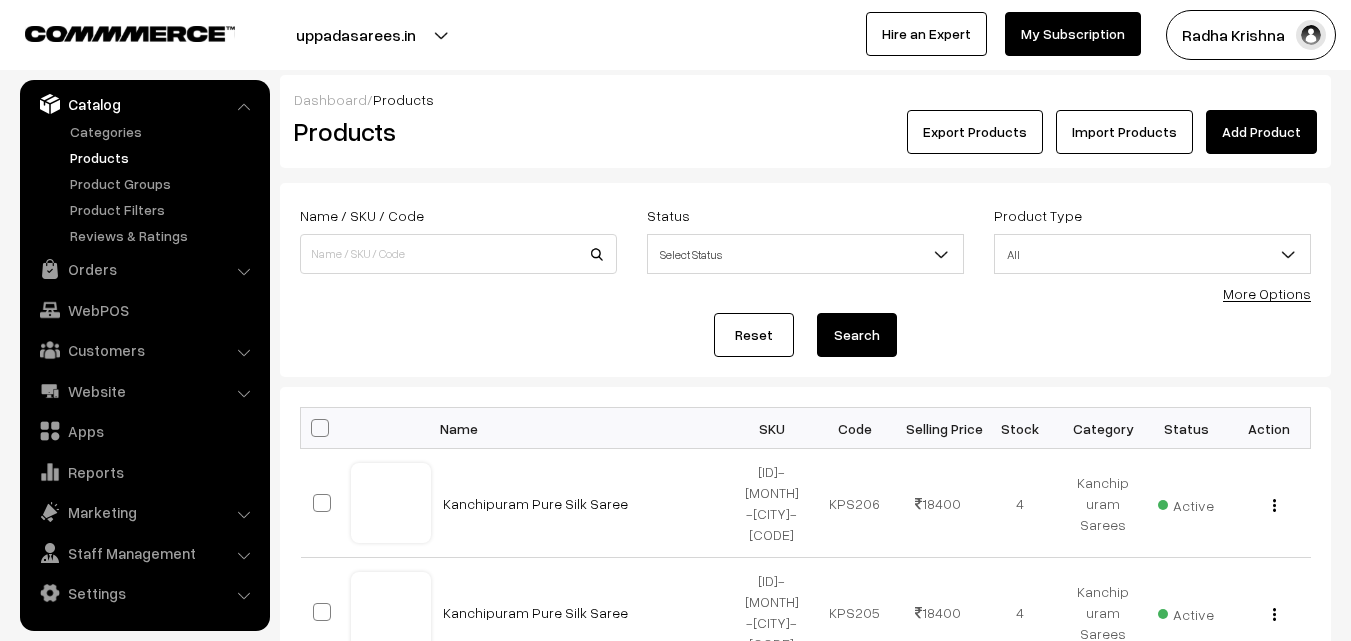 click at bounding box center (320, 428) 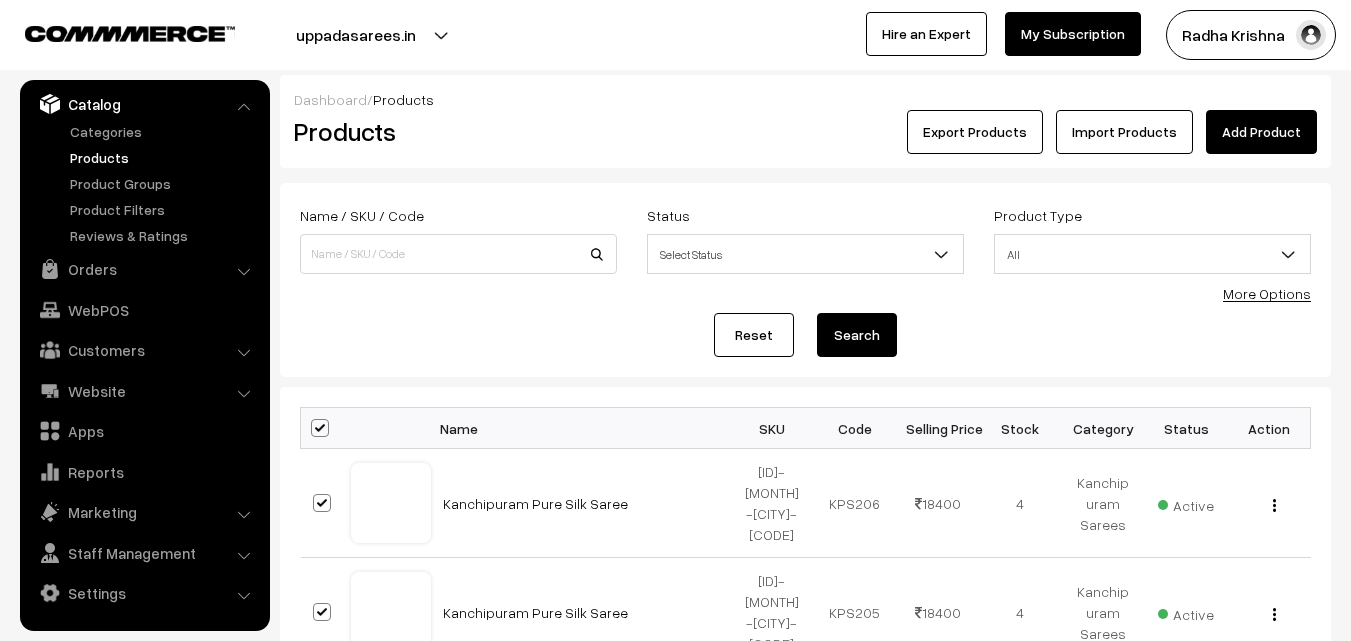 checkbox on "true" 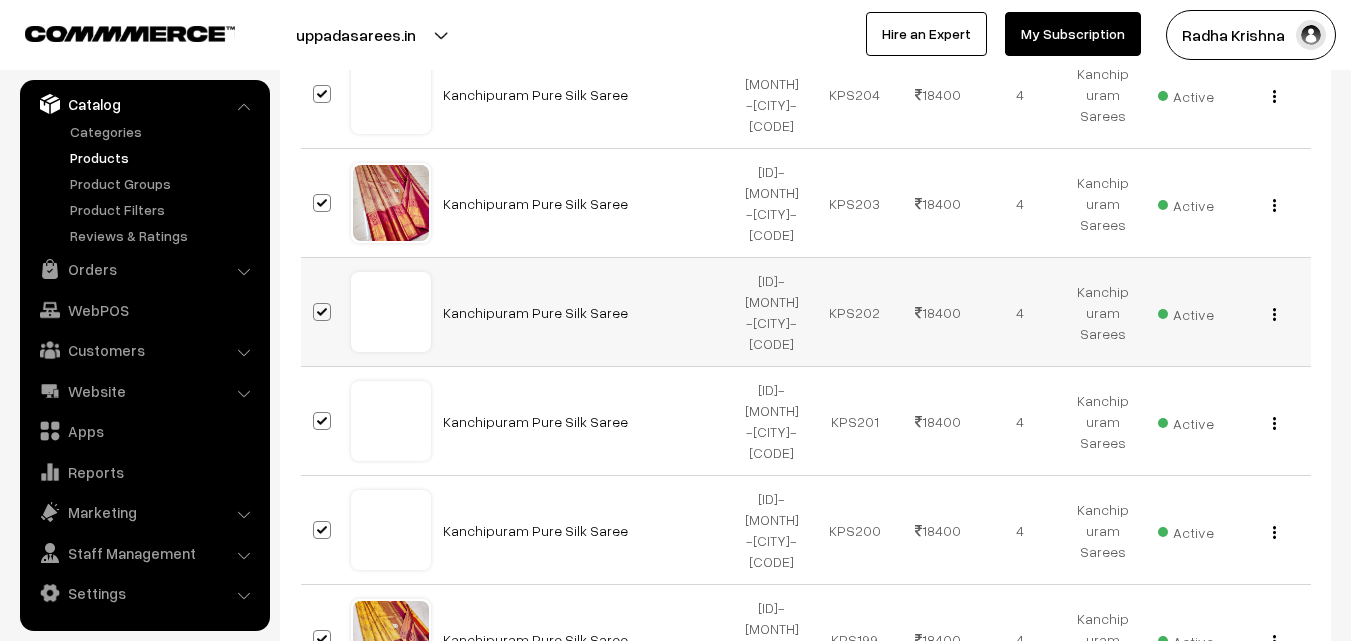 scroll, scrollTop: 700, scrollLeft: 0, axis: vertical 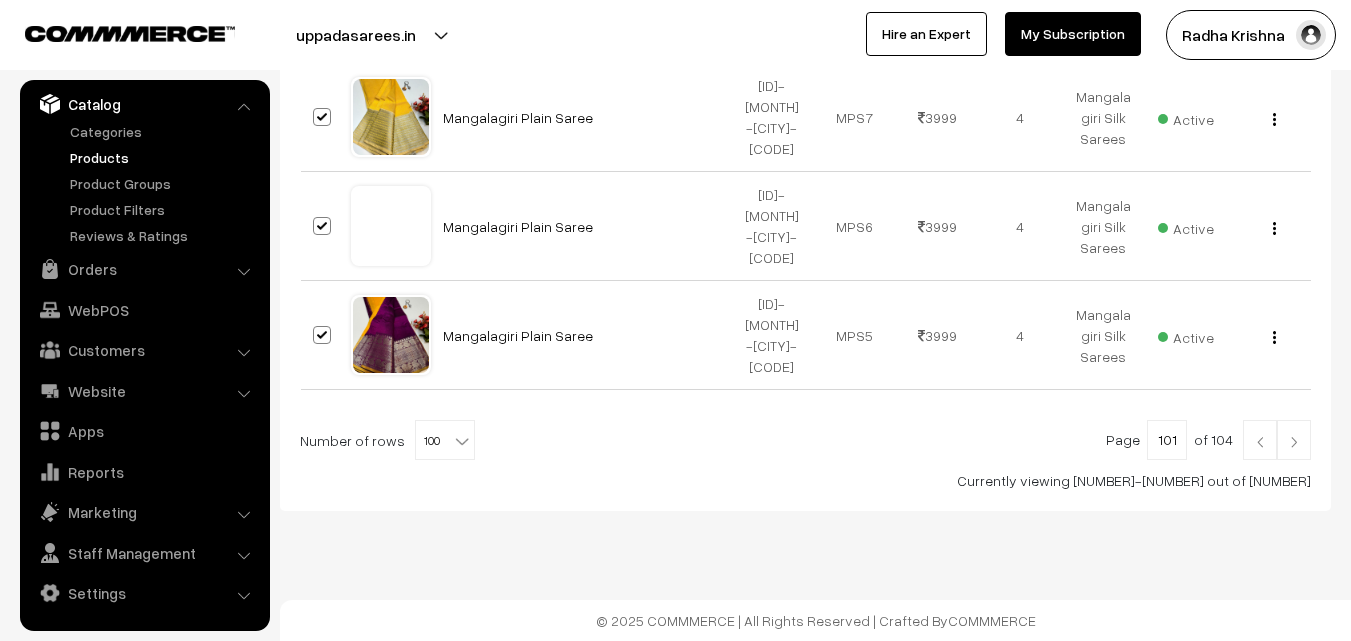 click at bounding box center (462, 441) 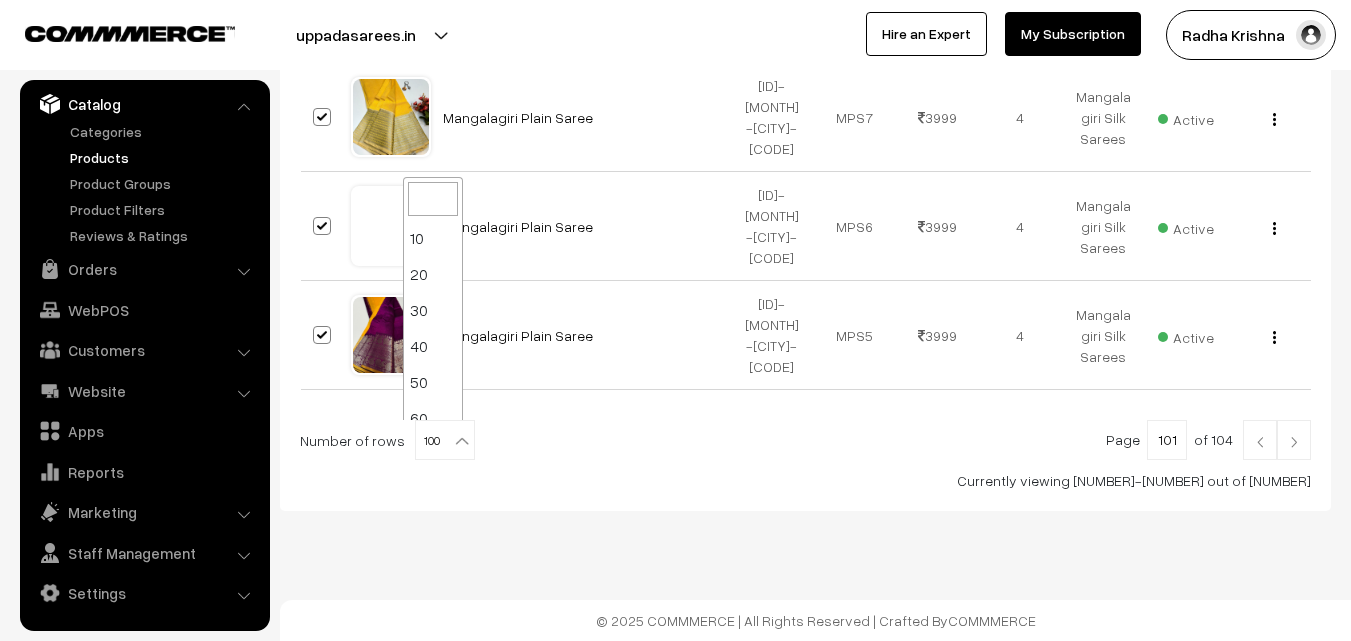 scroll, scrollTop: 160, scrollLeft: 0, axis: vertical 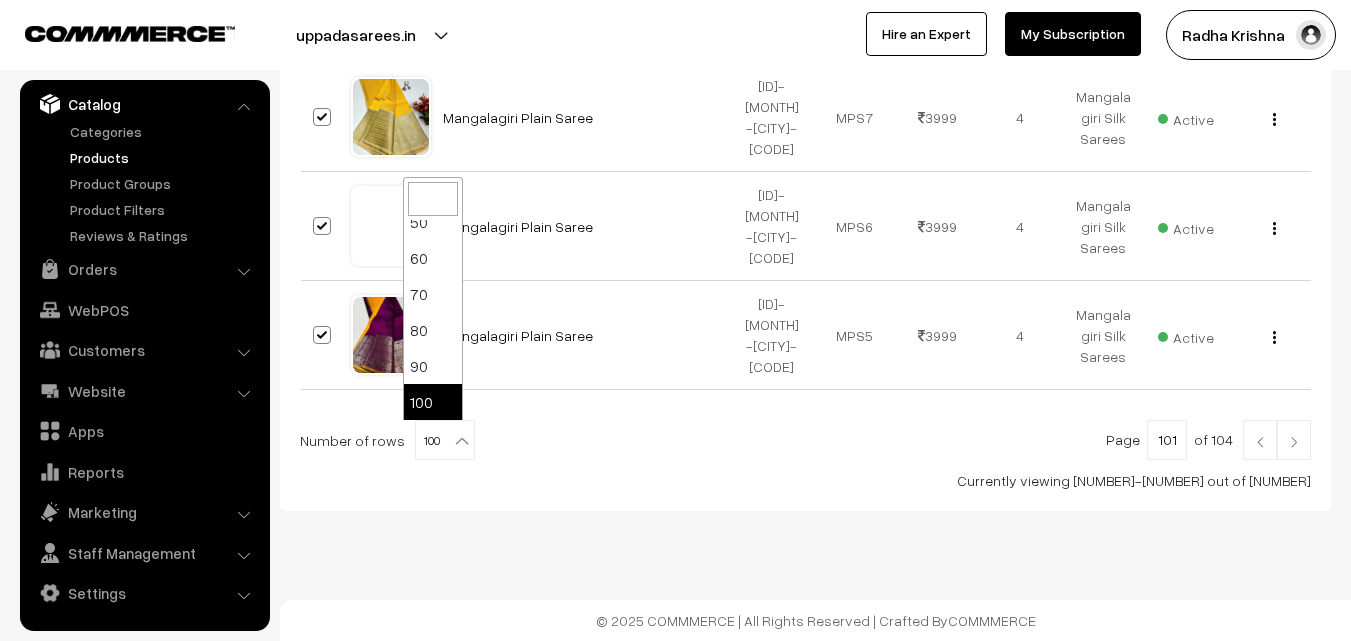 click at bounding box center [805, 440] 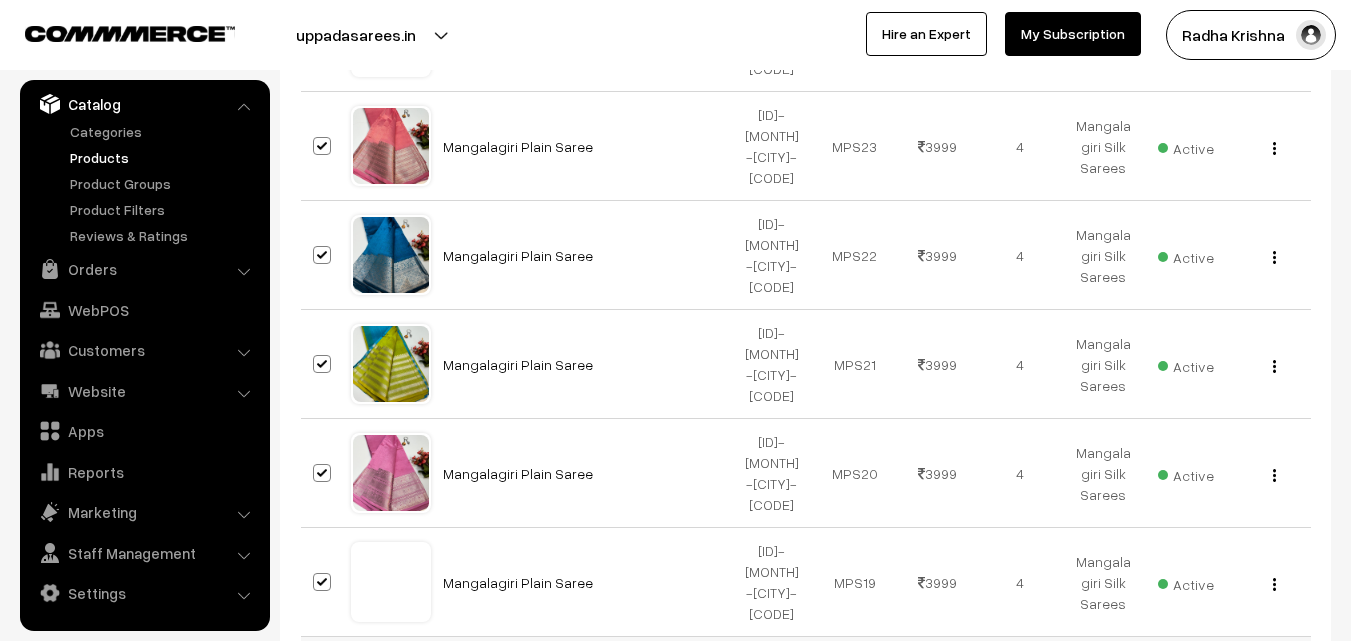 scroll, scrollTop: 8711, scrollLeft: 0, axis: vertical 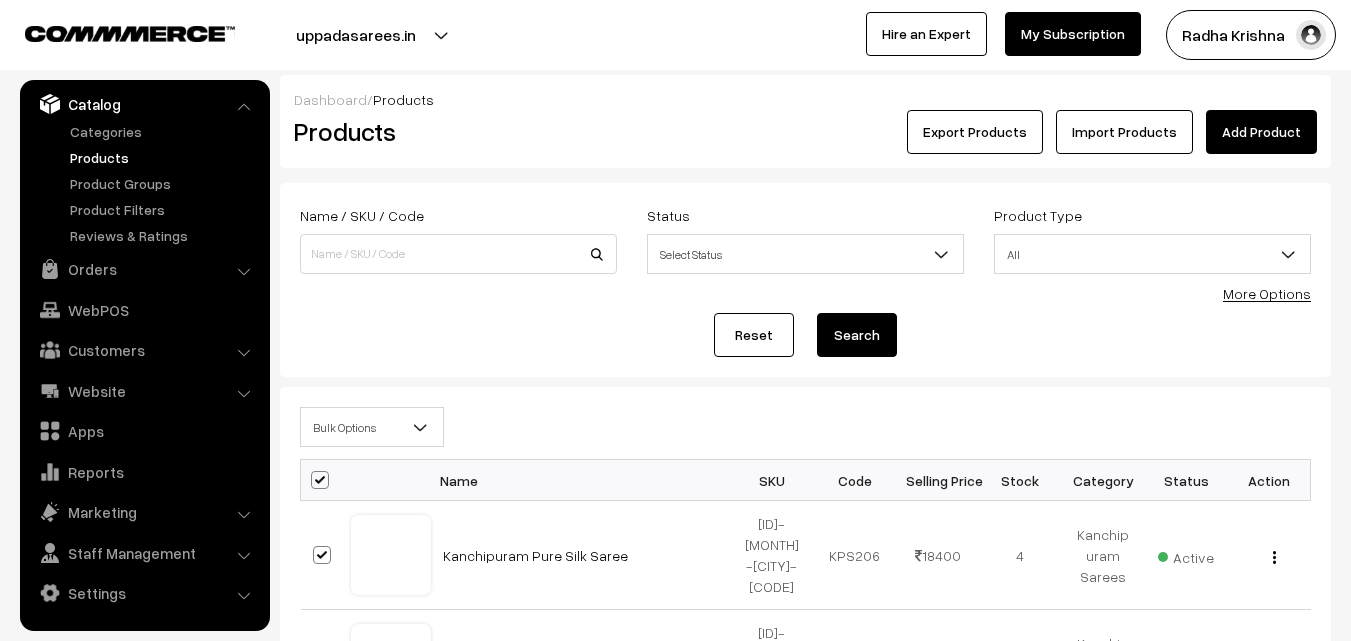 click at bounding box center [421, 427] 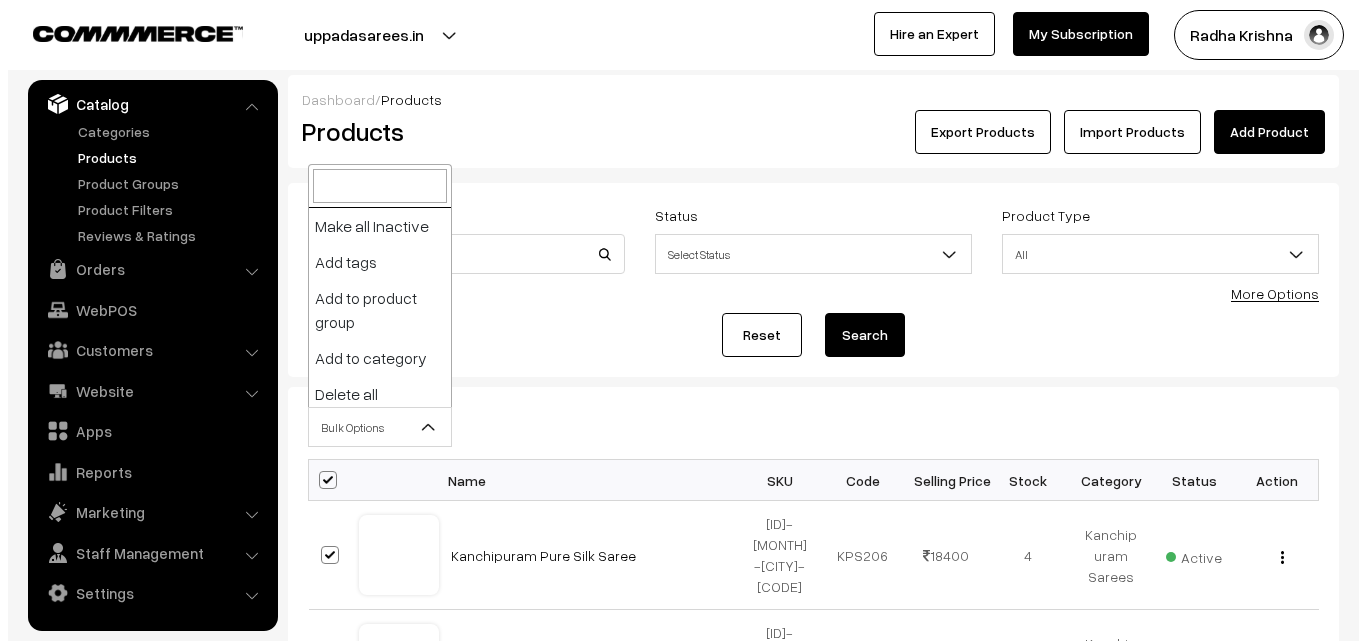 scroll, scrollTop: 148, scrollLeft: 0, axis: vertical 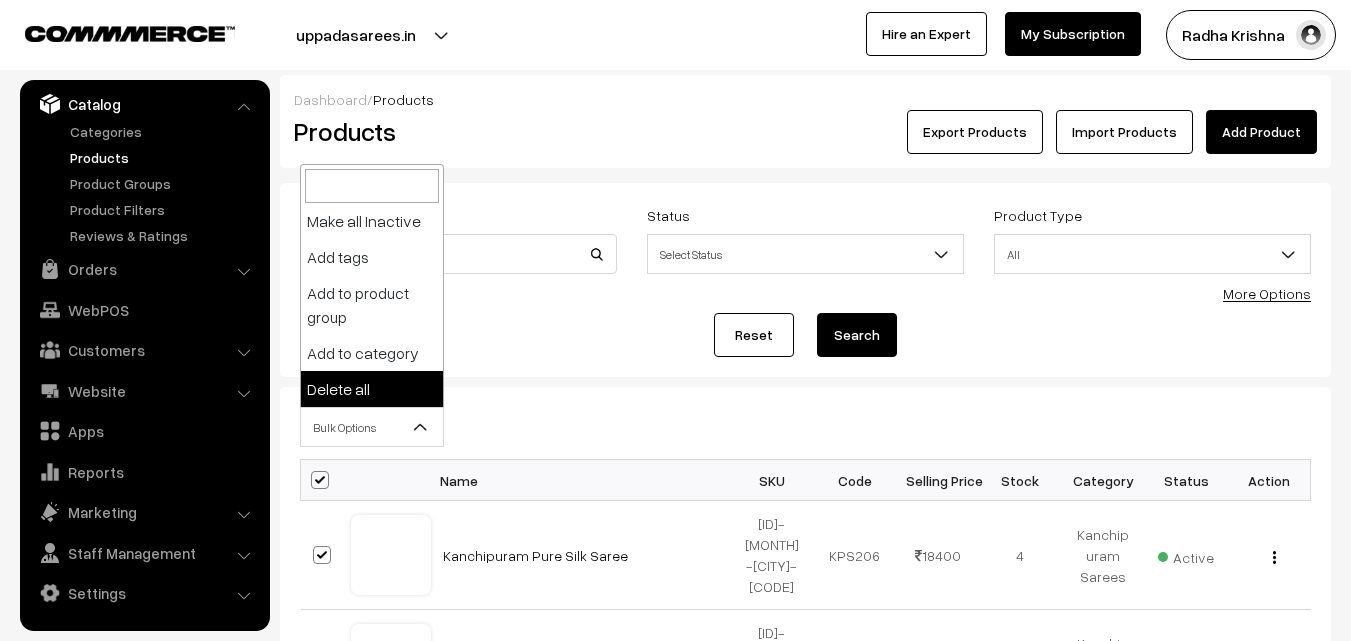 select on "delete" 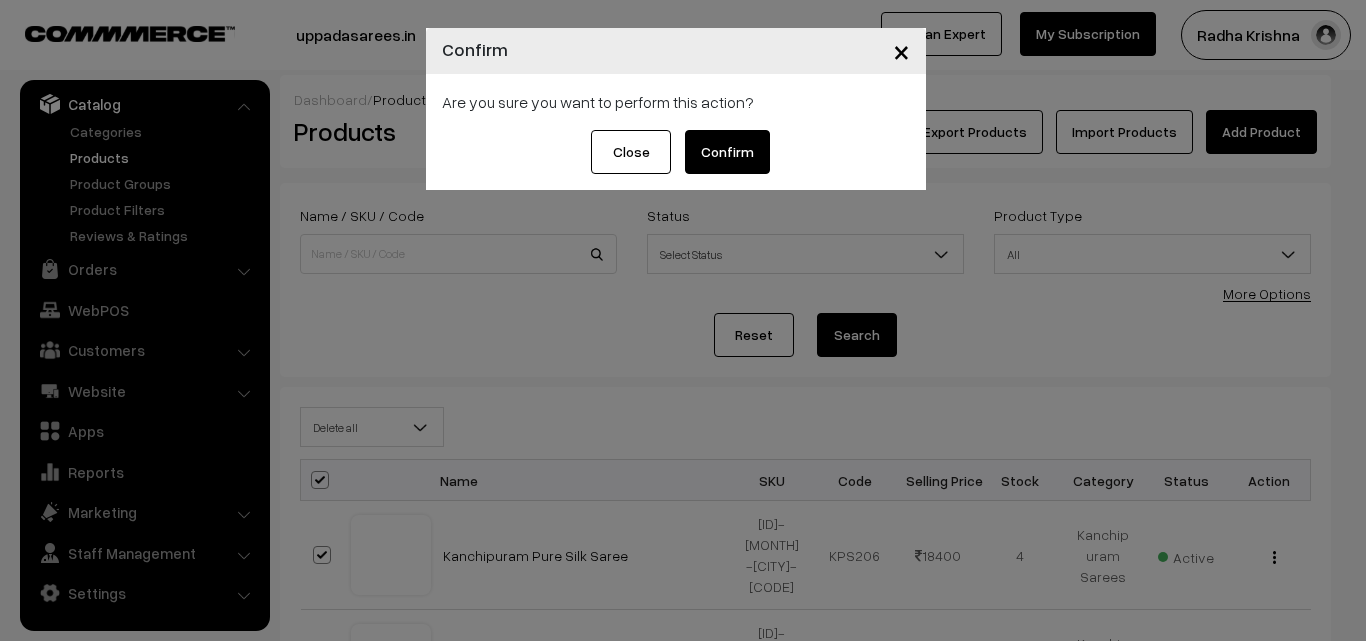 click on "Confirm" at bounding box center [727, 152] 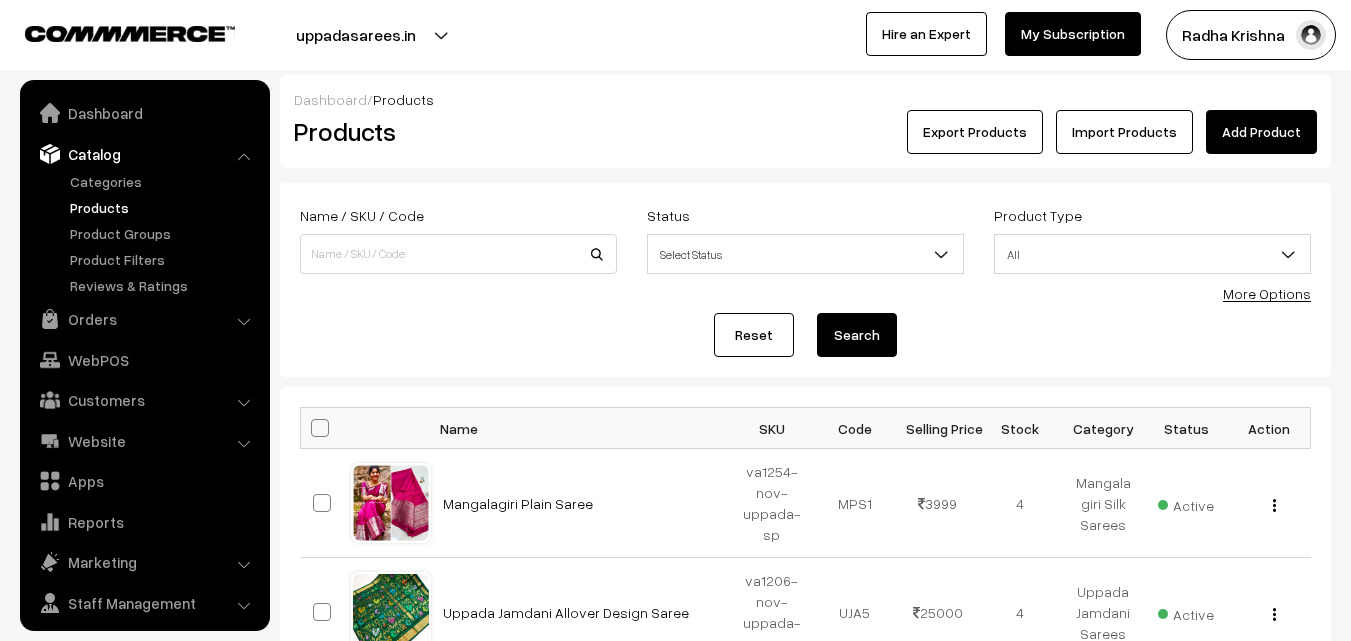 scroll, scrollTop: 0, scrollLeft: 0, axis: both 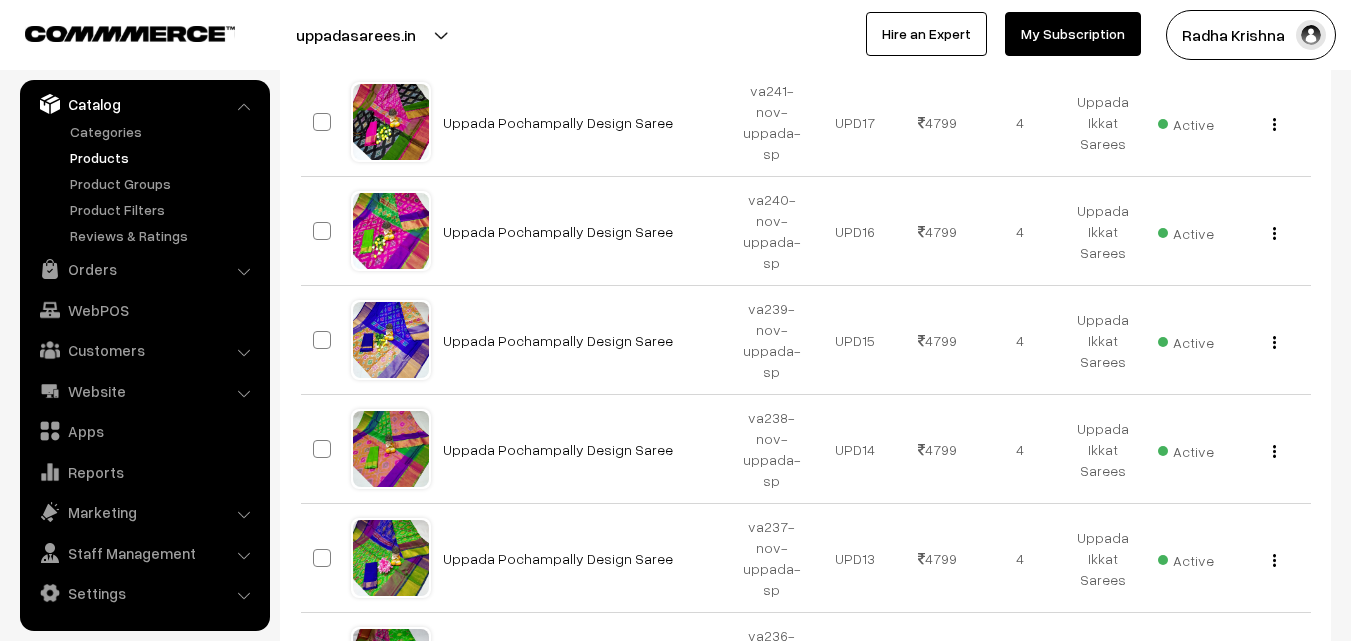 click on "Products" at bounding box center (164, 157) 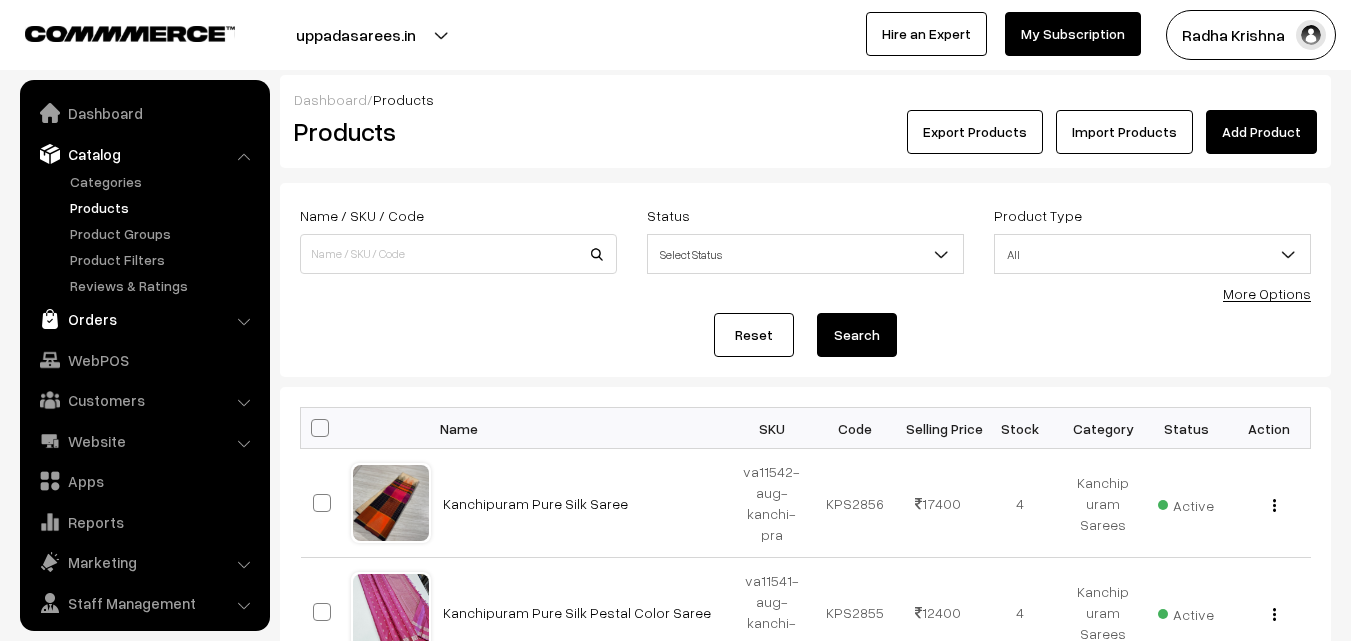 scroll, scrollTop: 0, scrollLeft: 0, axis: both 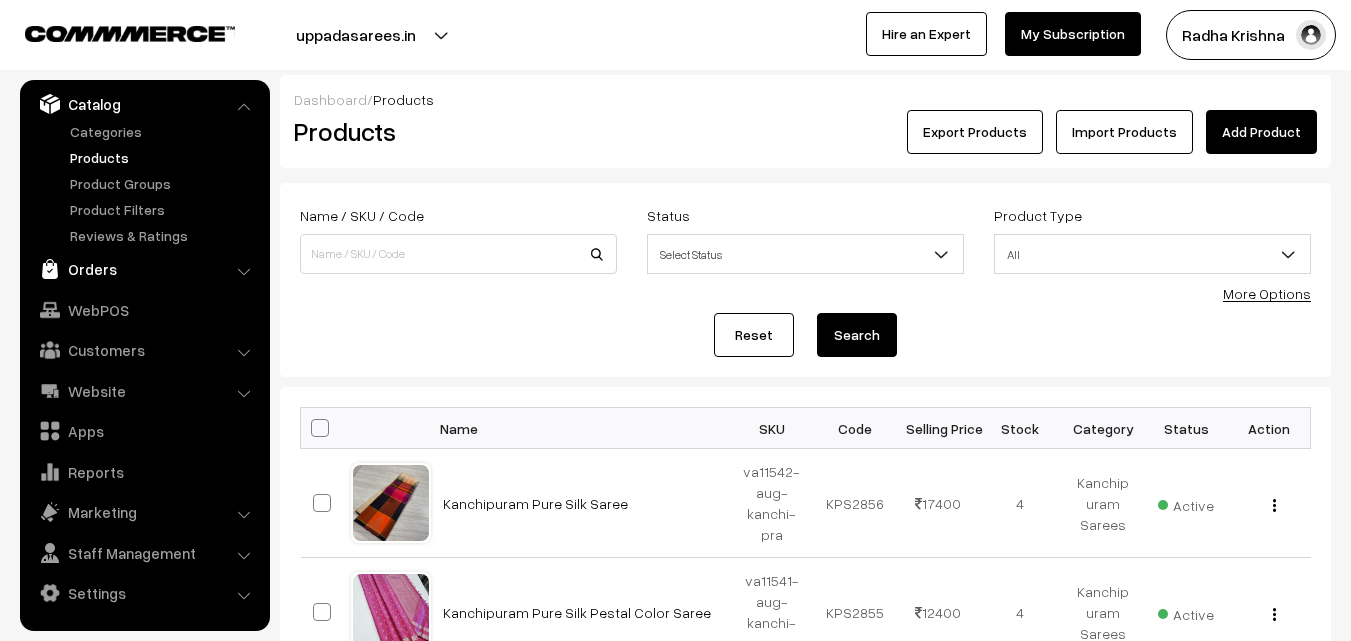 click on "Orders" at bounding box center (144, 269) 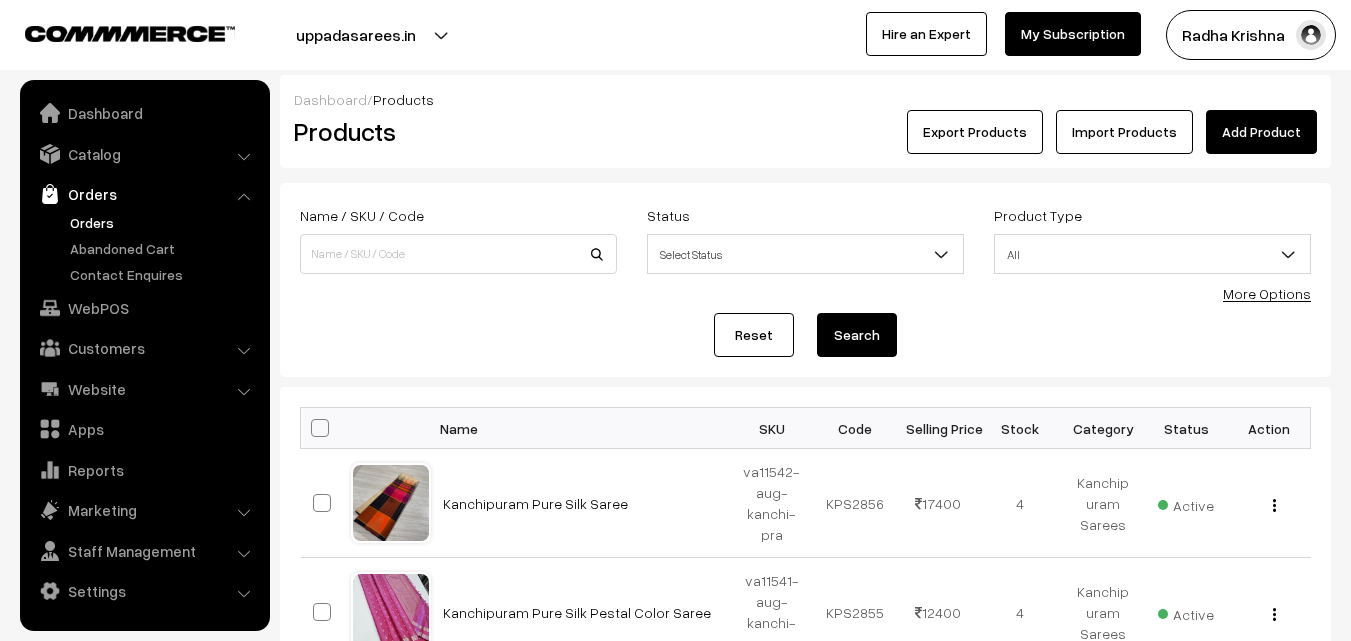 click on "Orders" at bounding box center (164, 222) 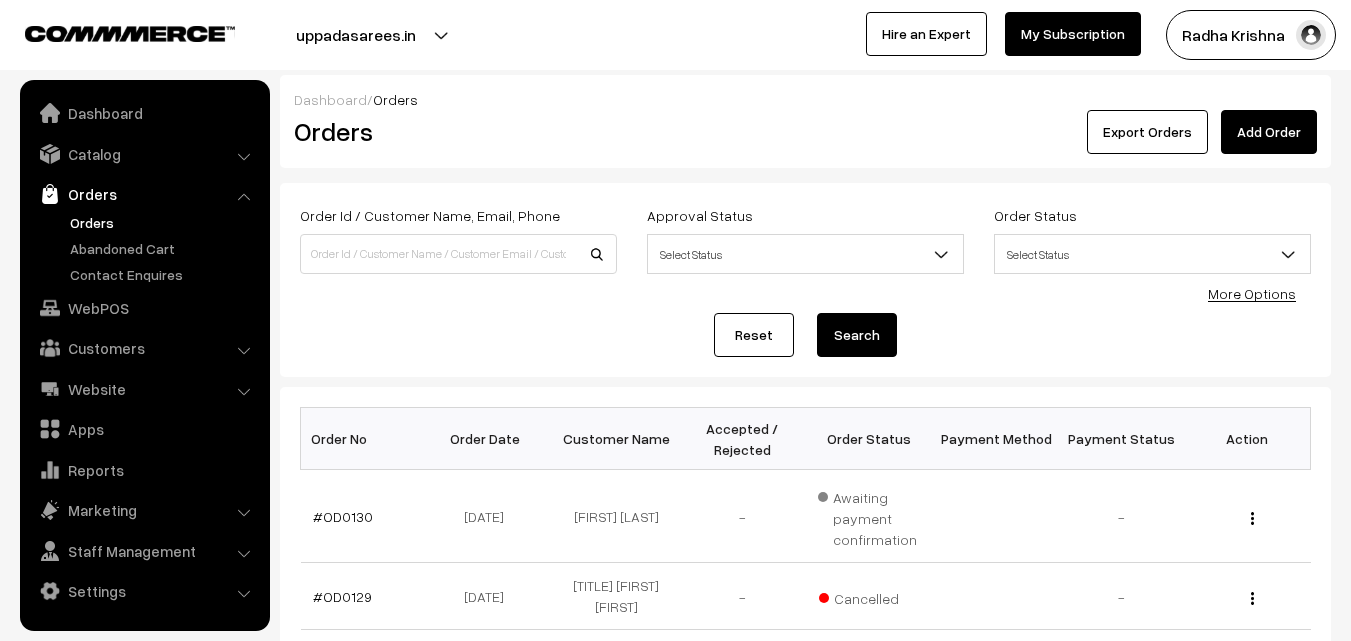 scroll, scrollTop: 0, scrollLeft: 0, axis: both 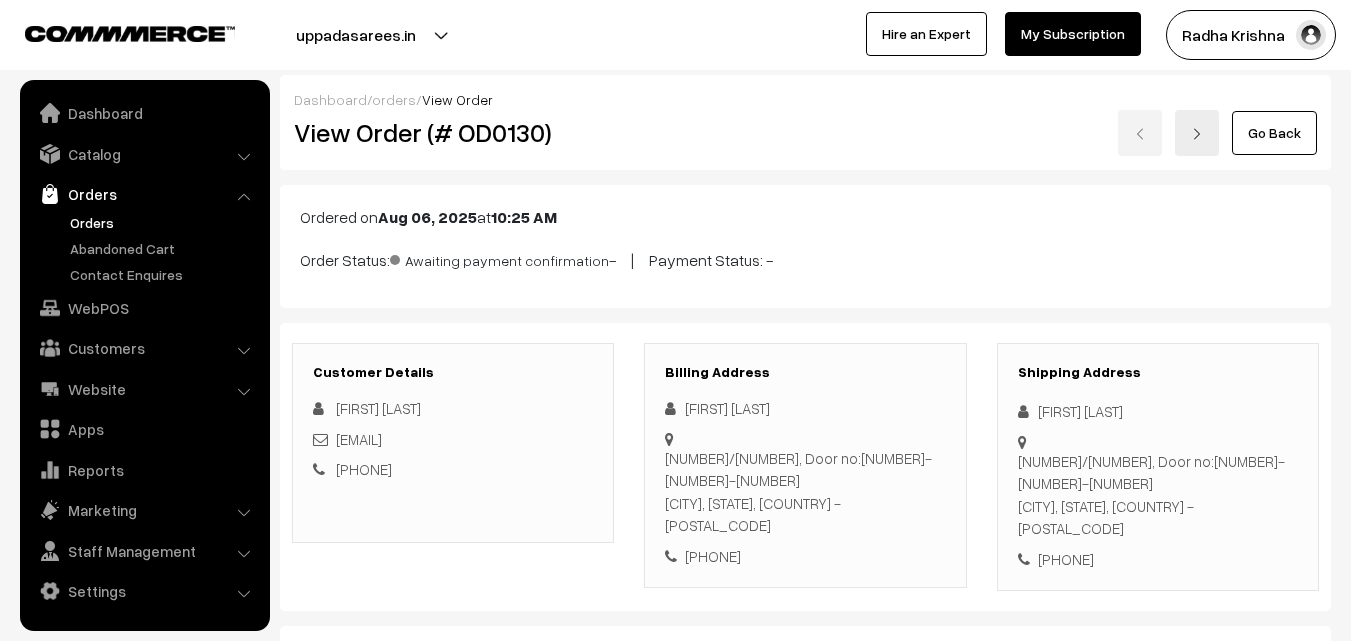 drag, startPoint x: 789, startPoint y: 493, endPoint x: 711, endPoint y: 500, distance: 78.31347 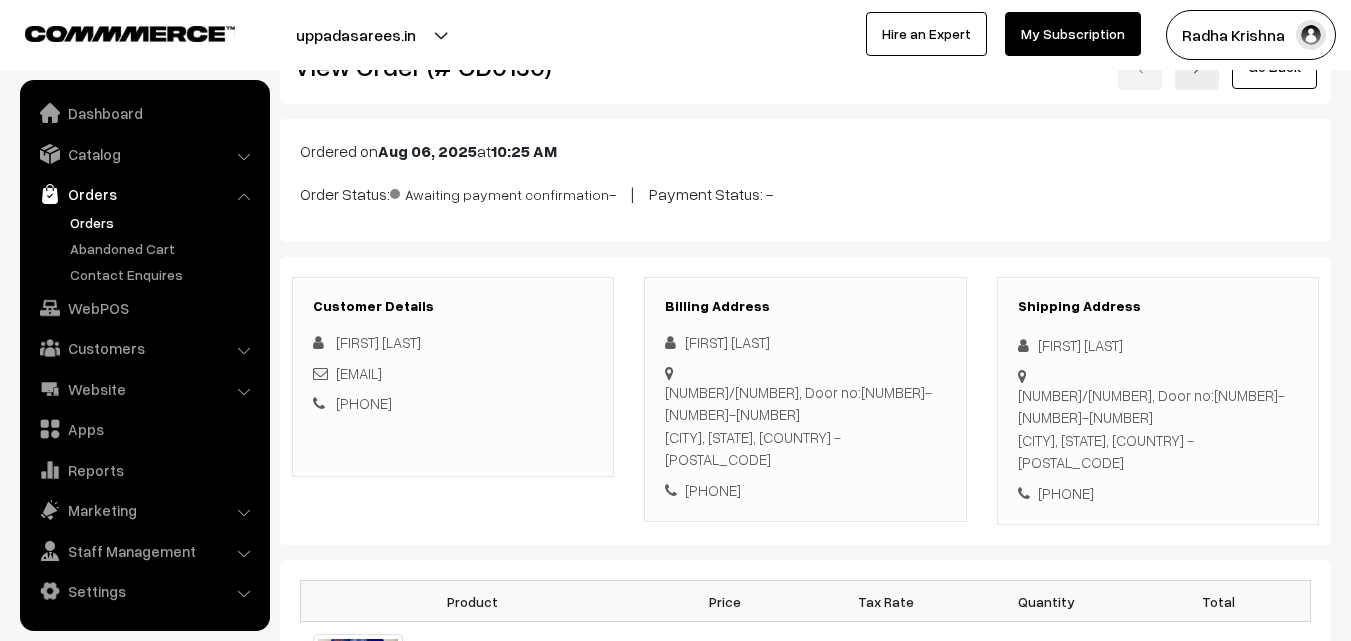 scroll, scrollTop: 100, scrollLeft: 0, axis: vertical 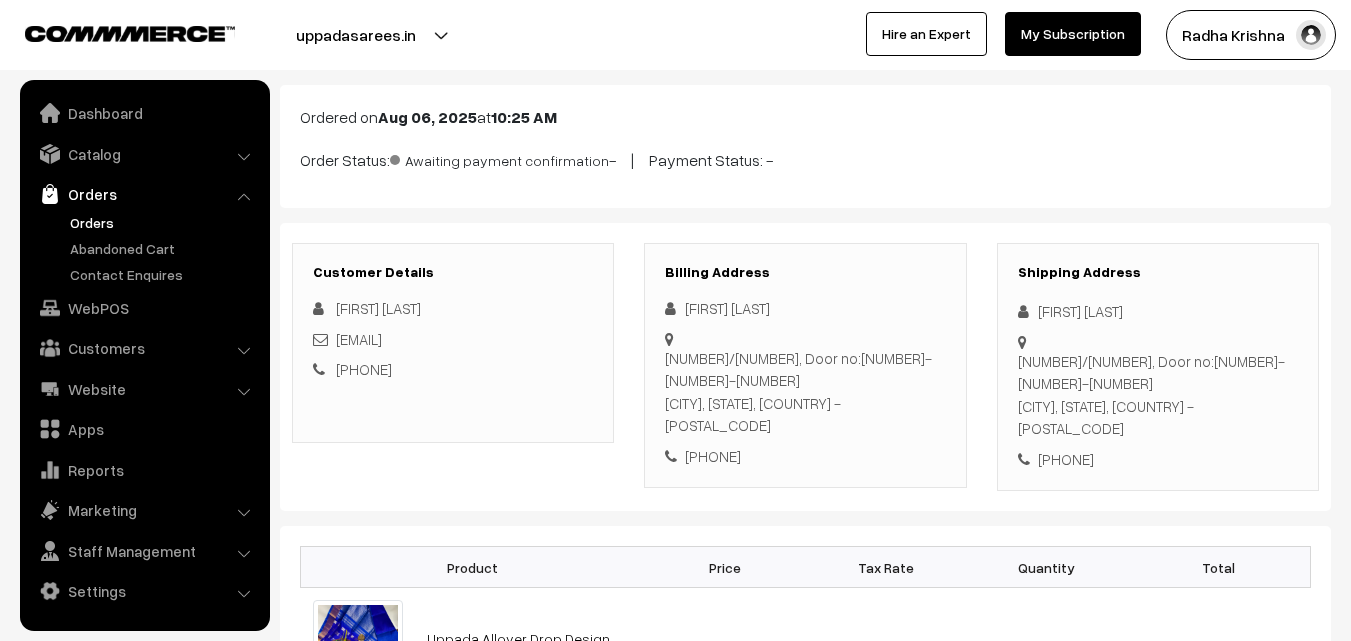 copy on "[PHONE]" 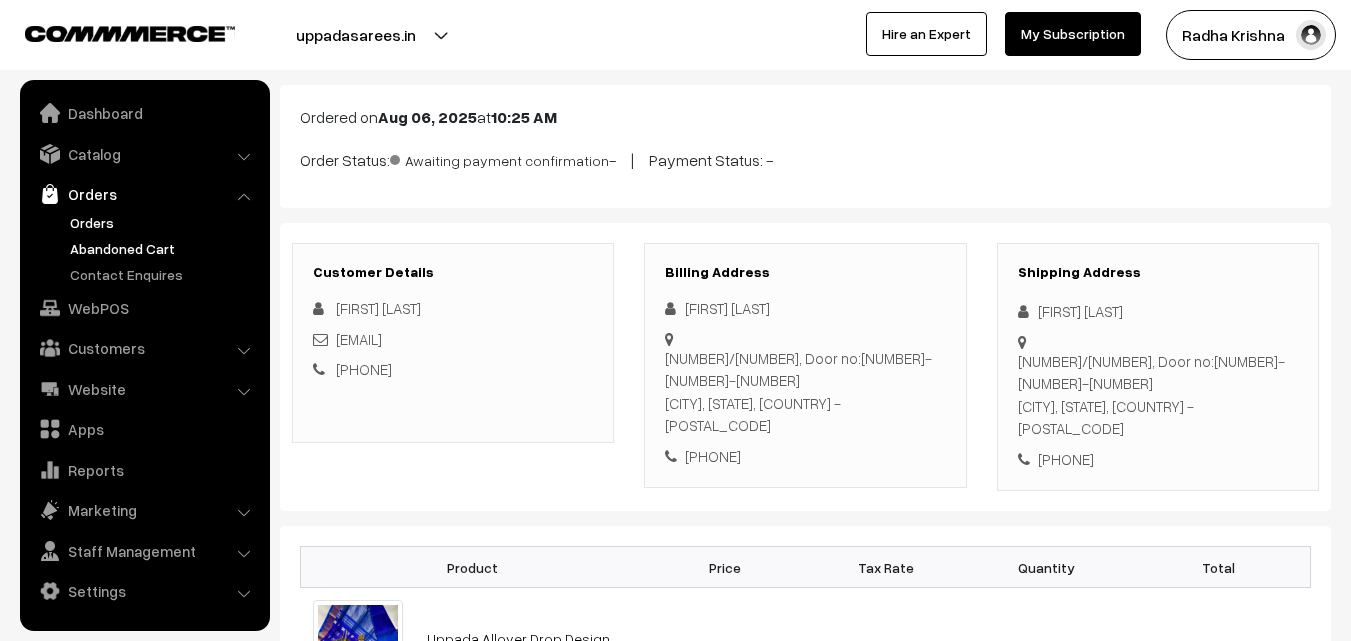click on "Abandoned Cart" at bounding box center (164, 248) 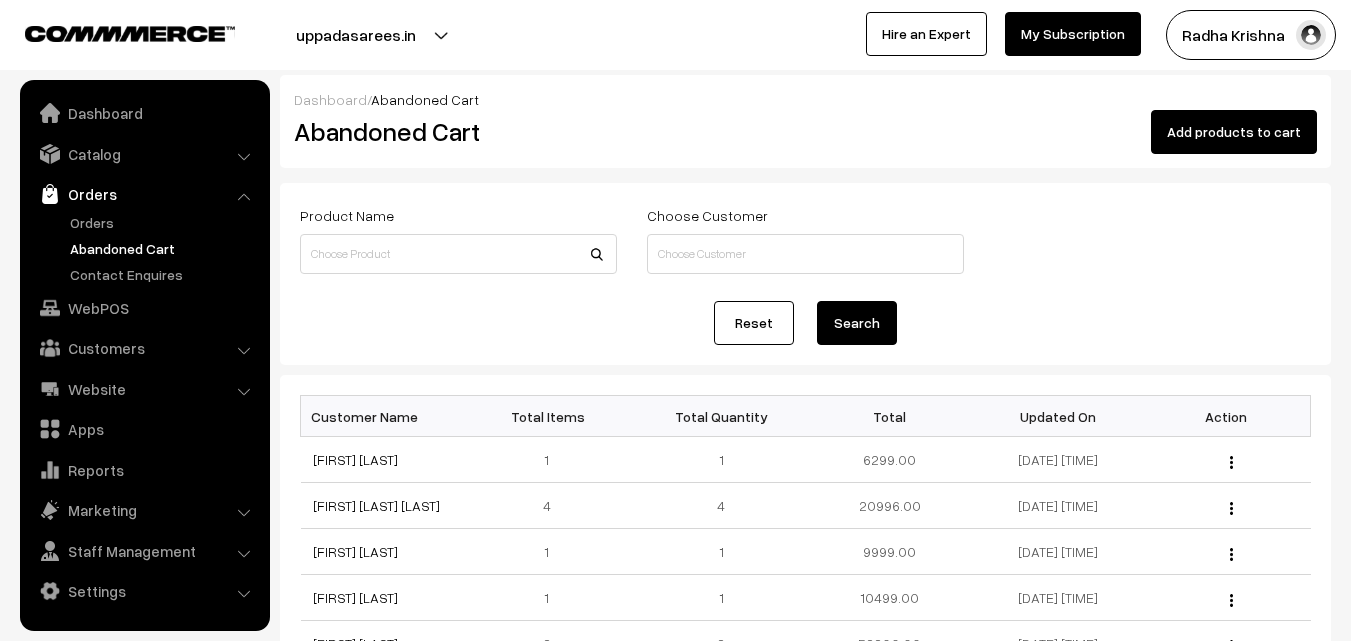 scroll, scrollTop: 0, scrollLeft: 0, axis: both 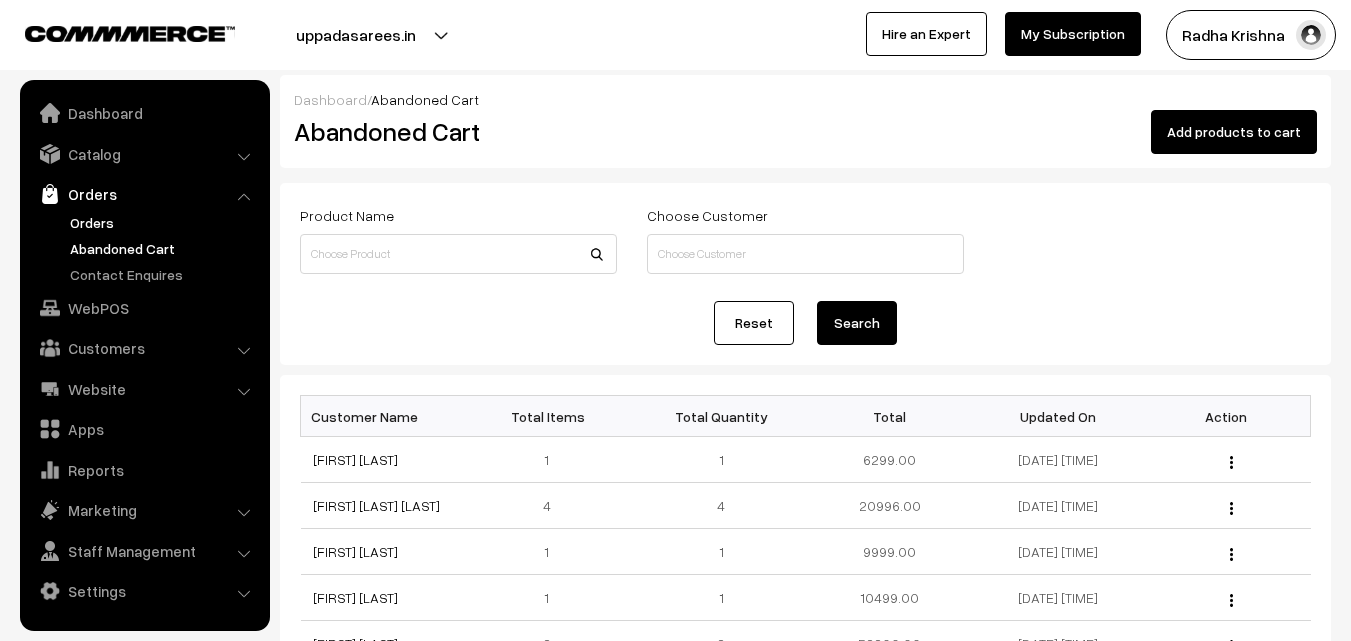 click on "Orders" at bounding box center [164, 222] 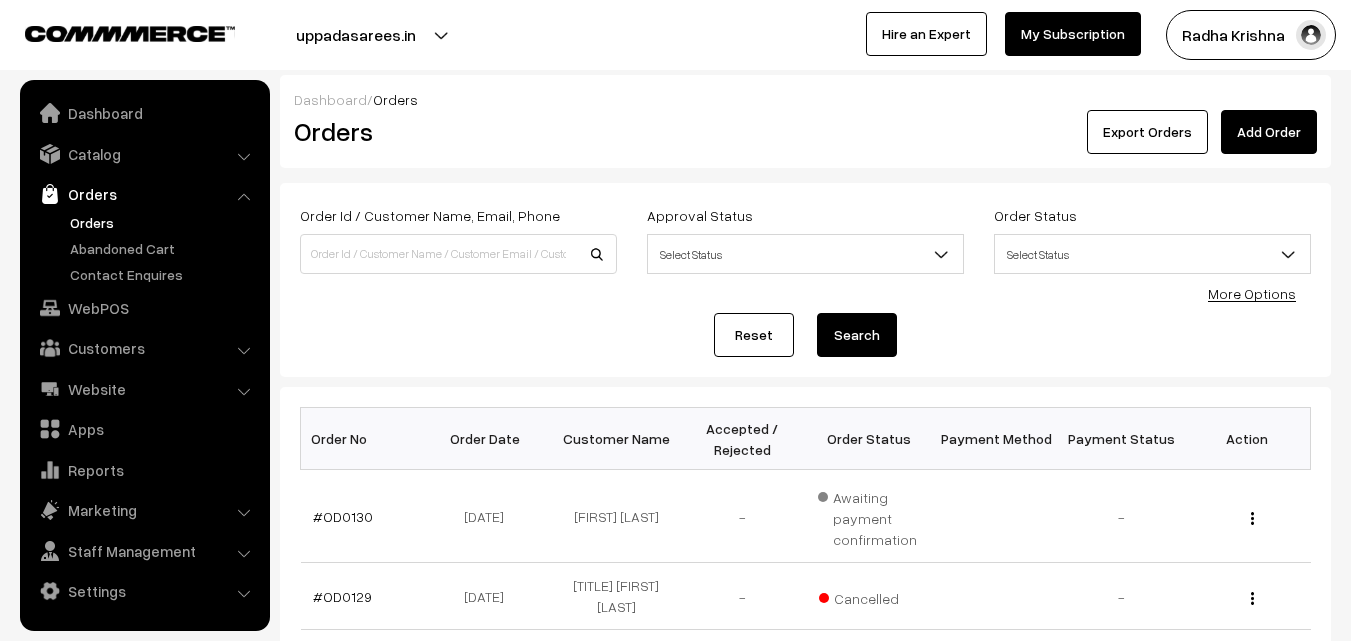scroll, scrollTop: 0, scrollLeft: 0, axis: both 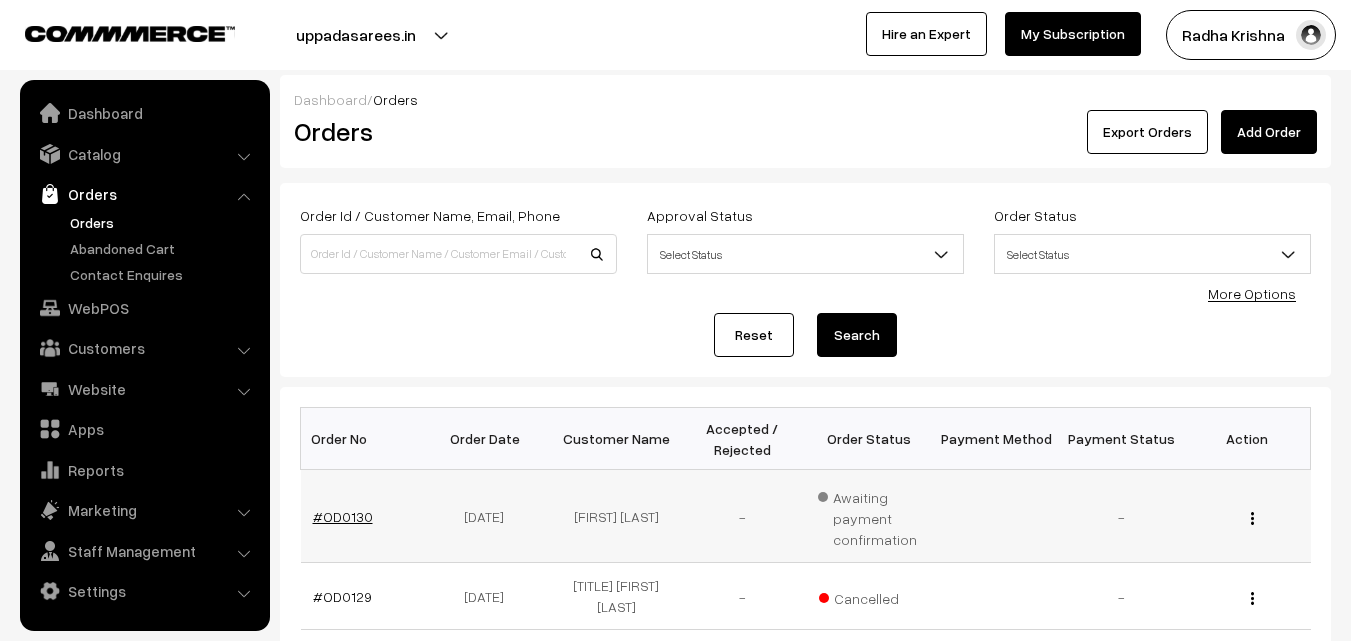 click on "#OD0130" at bounding box center (343, 516) 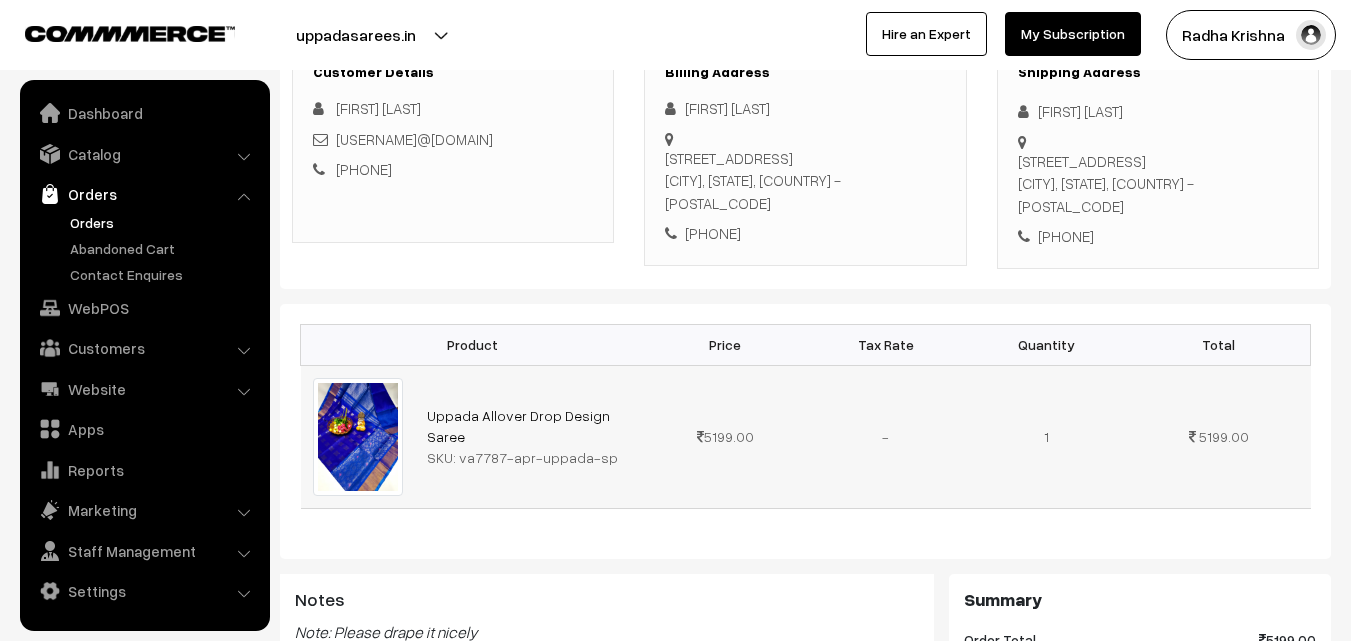 scroll, scrollTop: 300, scrollLeft: 0, axis: vertical 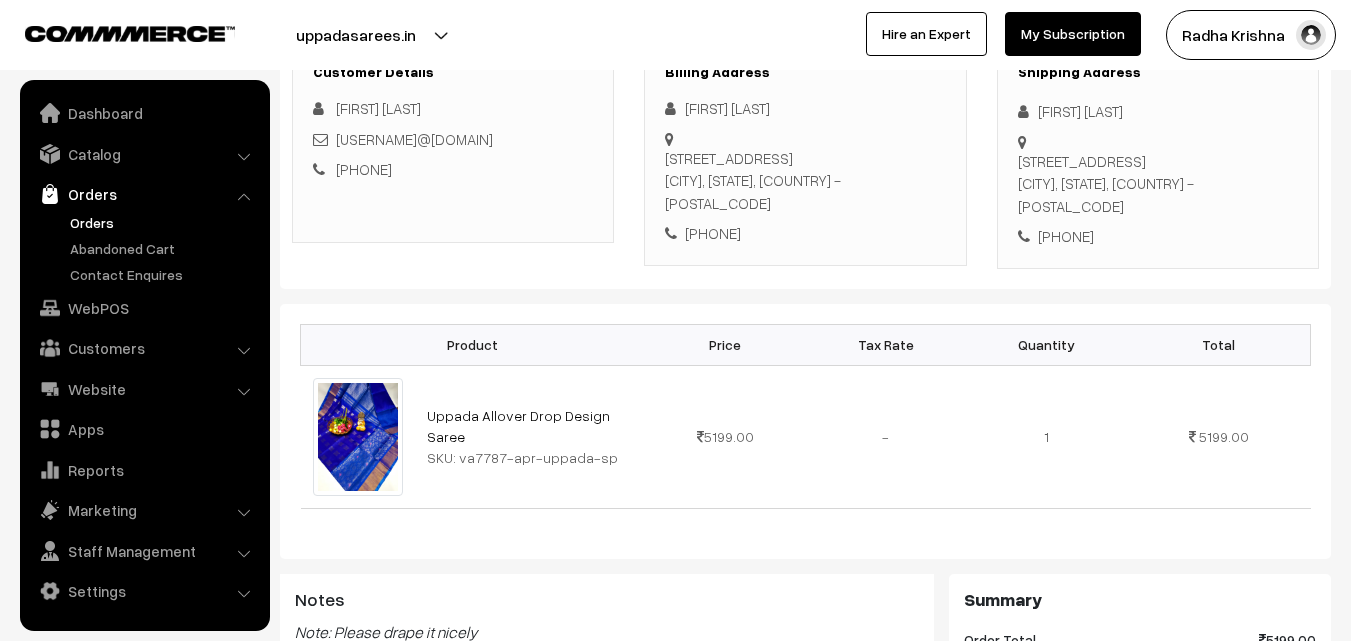 drag, startPoint x: 799, startPoint y: 191, endPoint x: 713, endPoint y: 191, distance: 86 